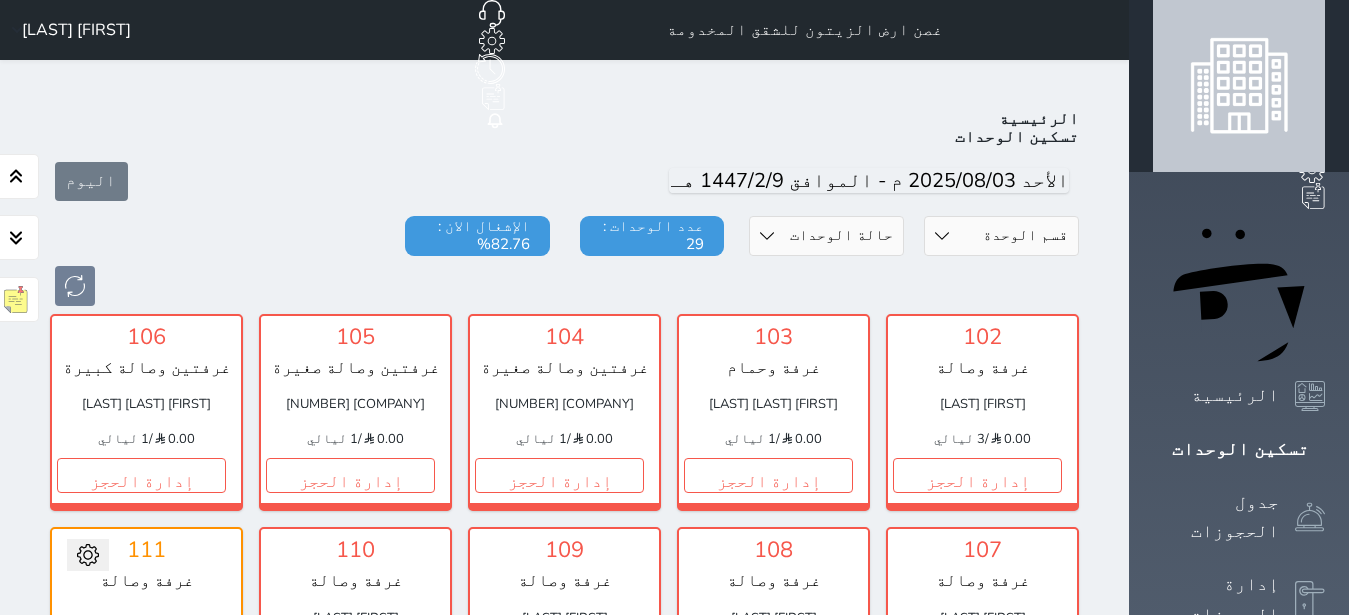 scroll, scrollTop: 78, scrollLeft: 0, axis: vertical 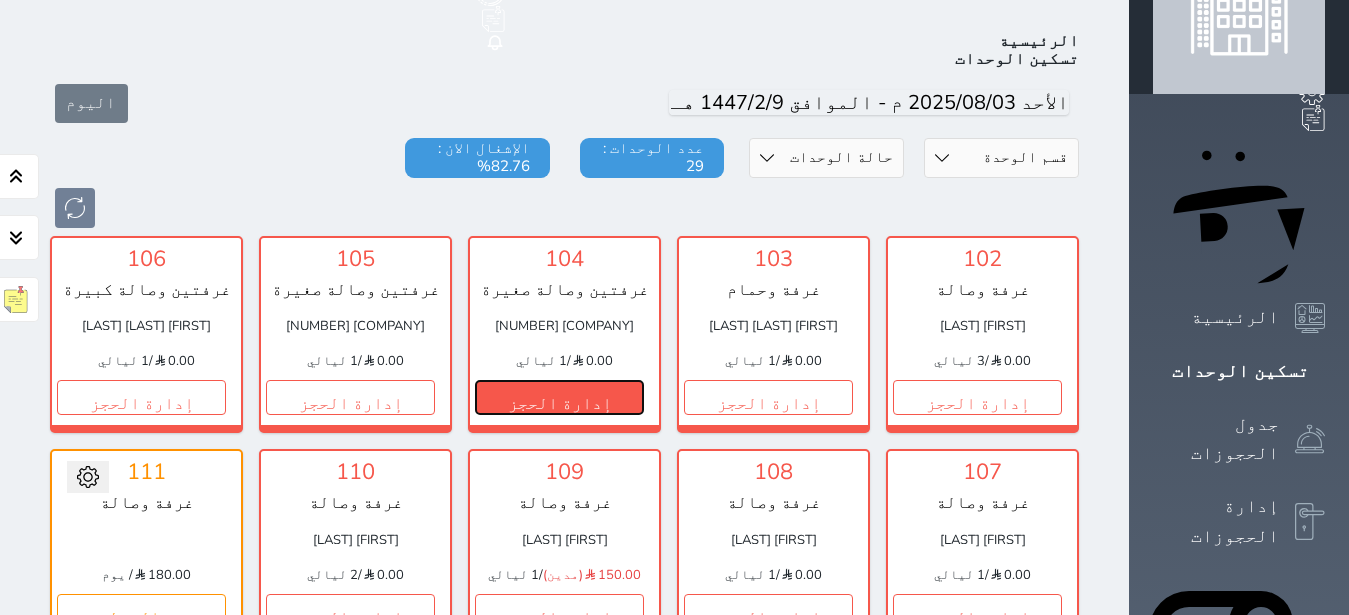 click on "إدارة الحجز" at bounding box center [559, 397] 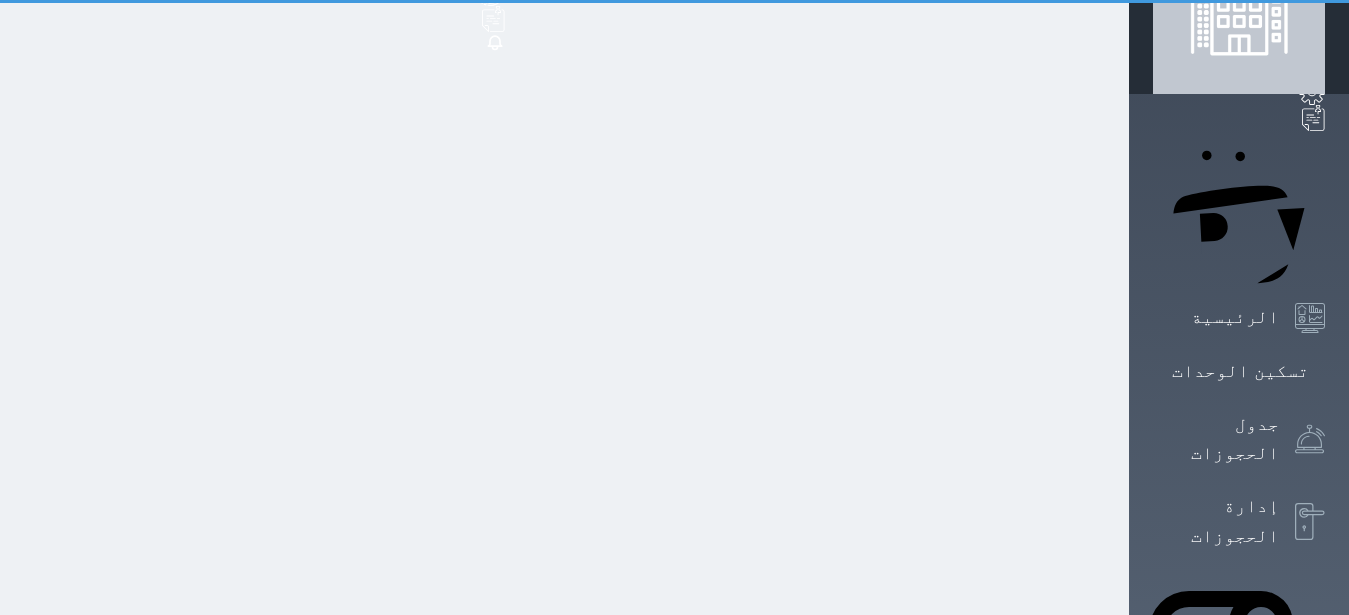 scroll, scrollTop: 0, scrollLeft: 0, axis: both 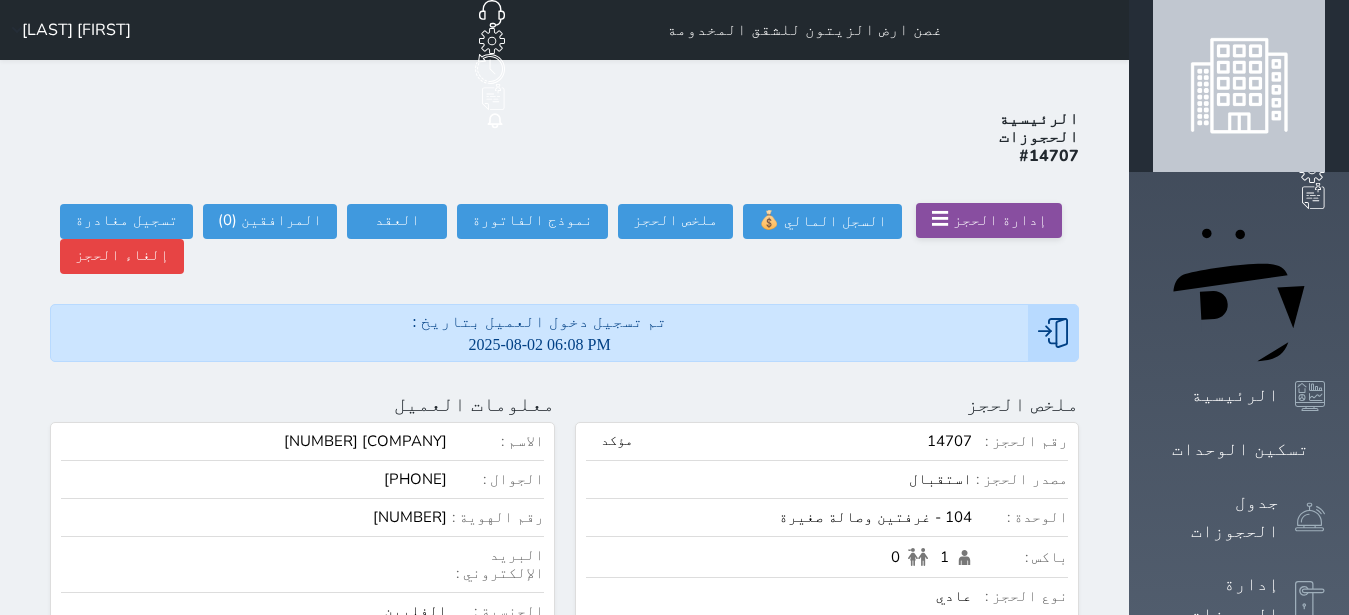 click on "إدارة الحجز" at bounding box center (1000, 220) 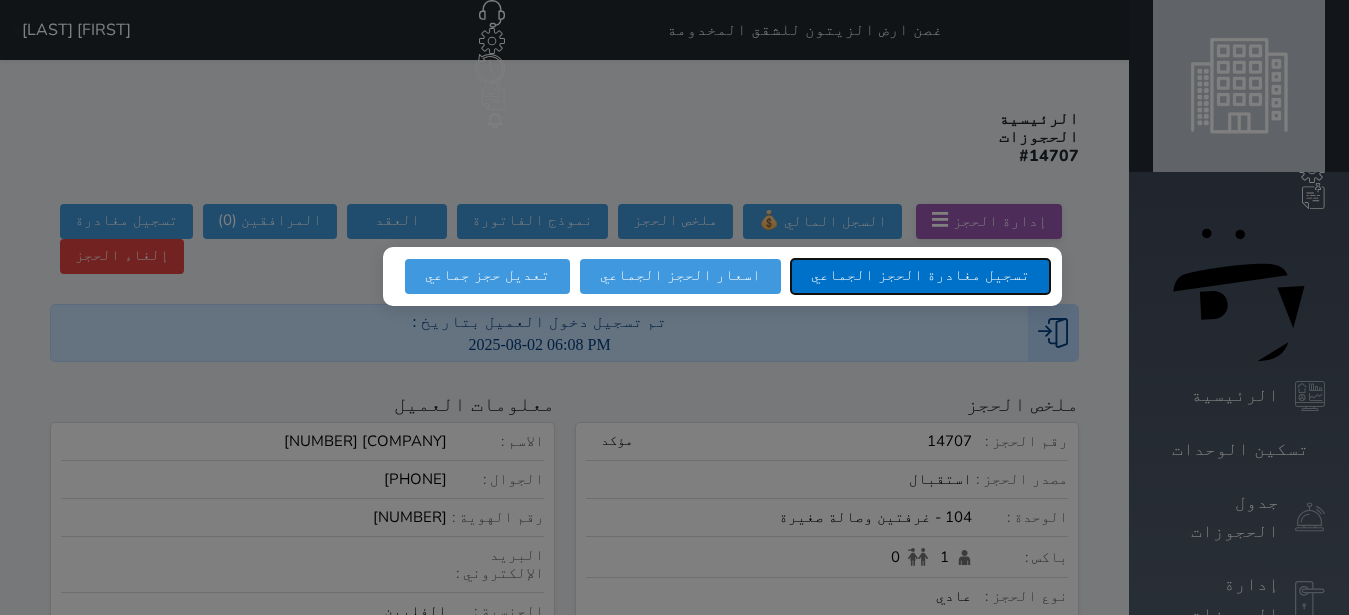 click on "تسجيل مغادرة الحجز الجماعي" at bounding box center [920, 276] 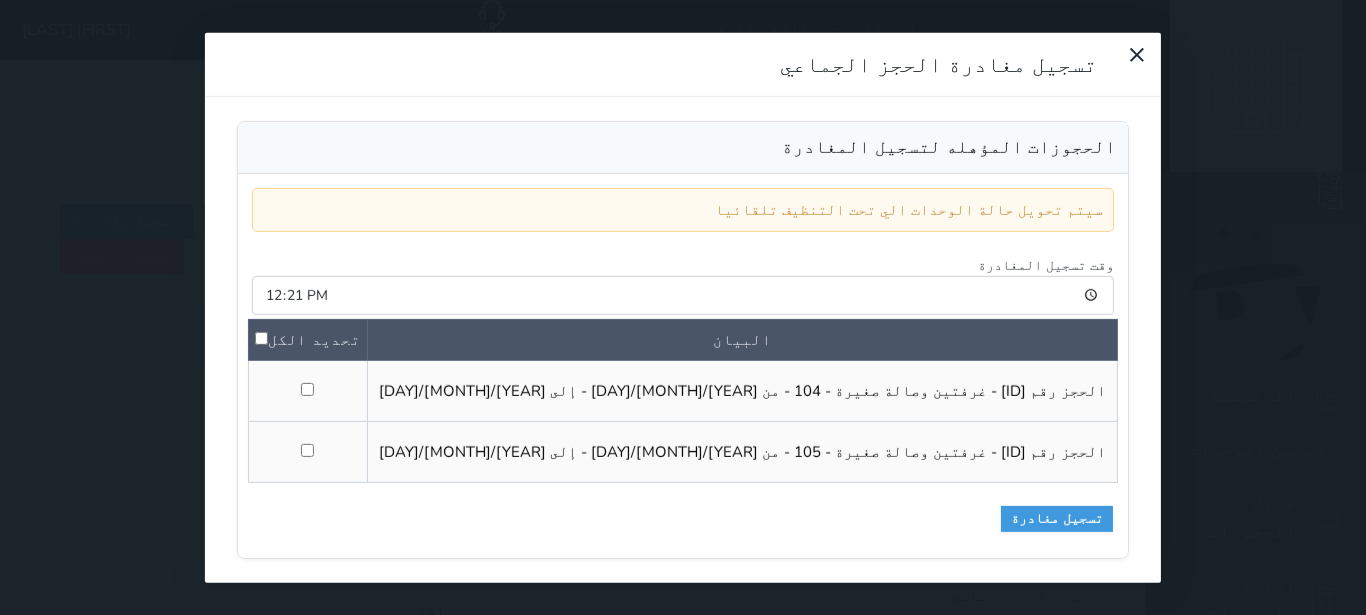 click at bounding box center [261, 338] 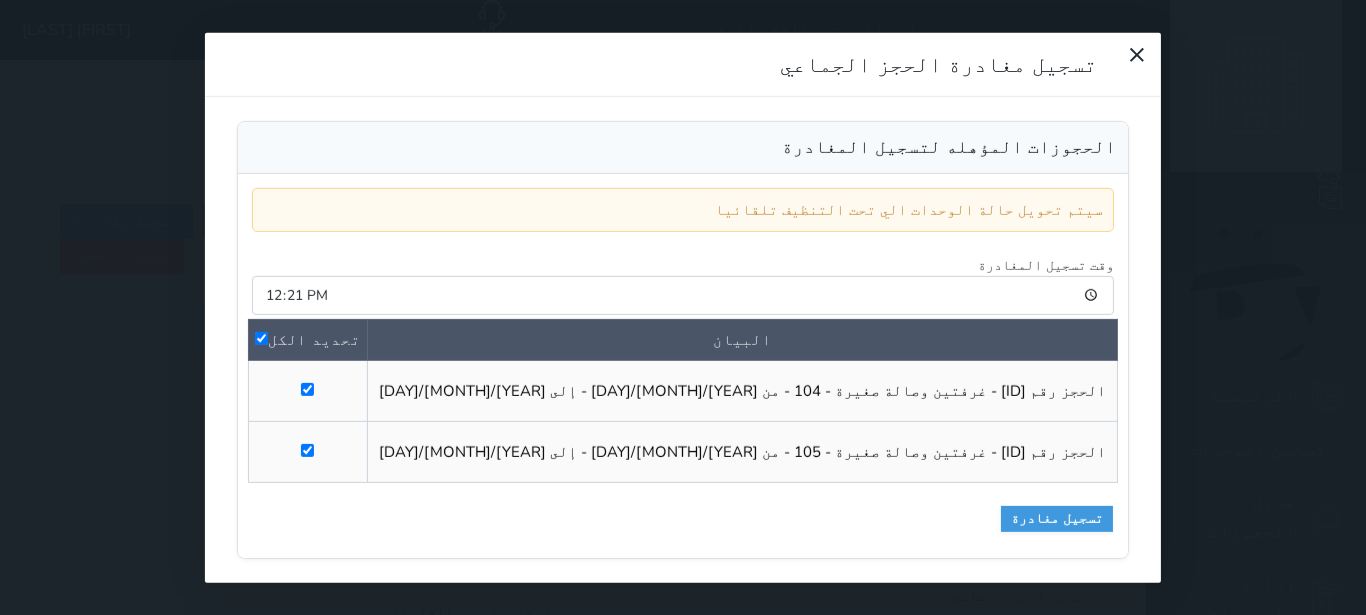 checkbox on "true" 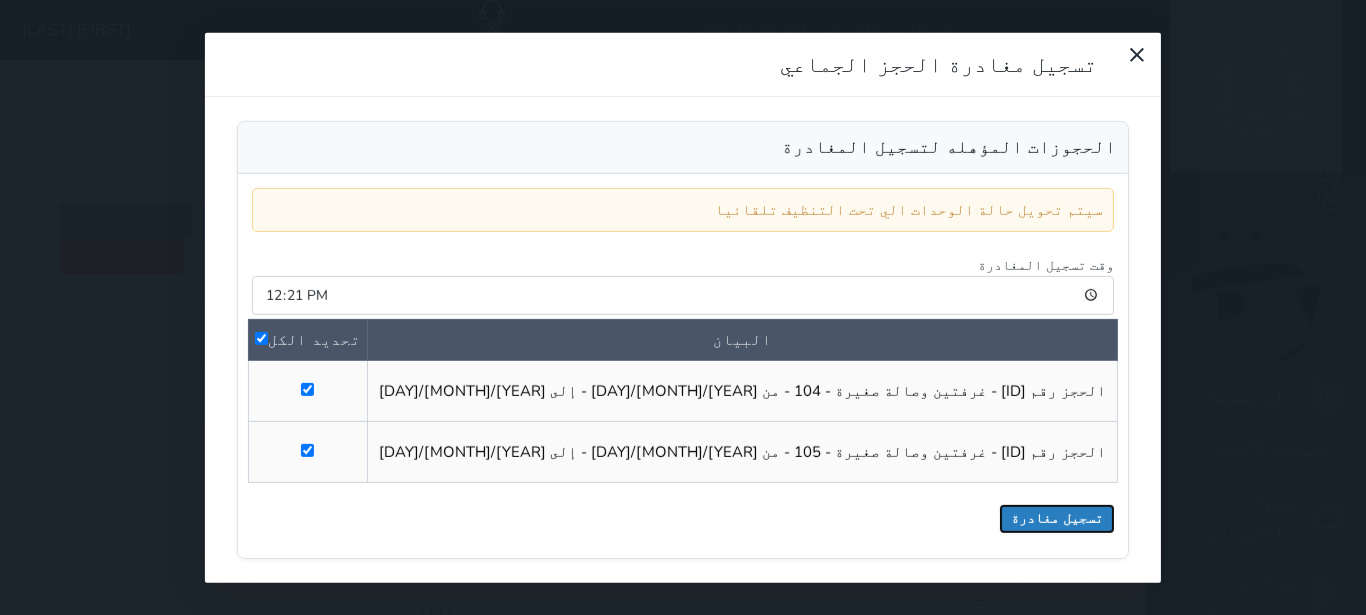 click on "تسجيل مغادرة" at bounding box center (1057, 519) 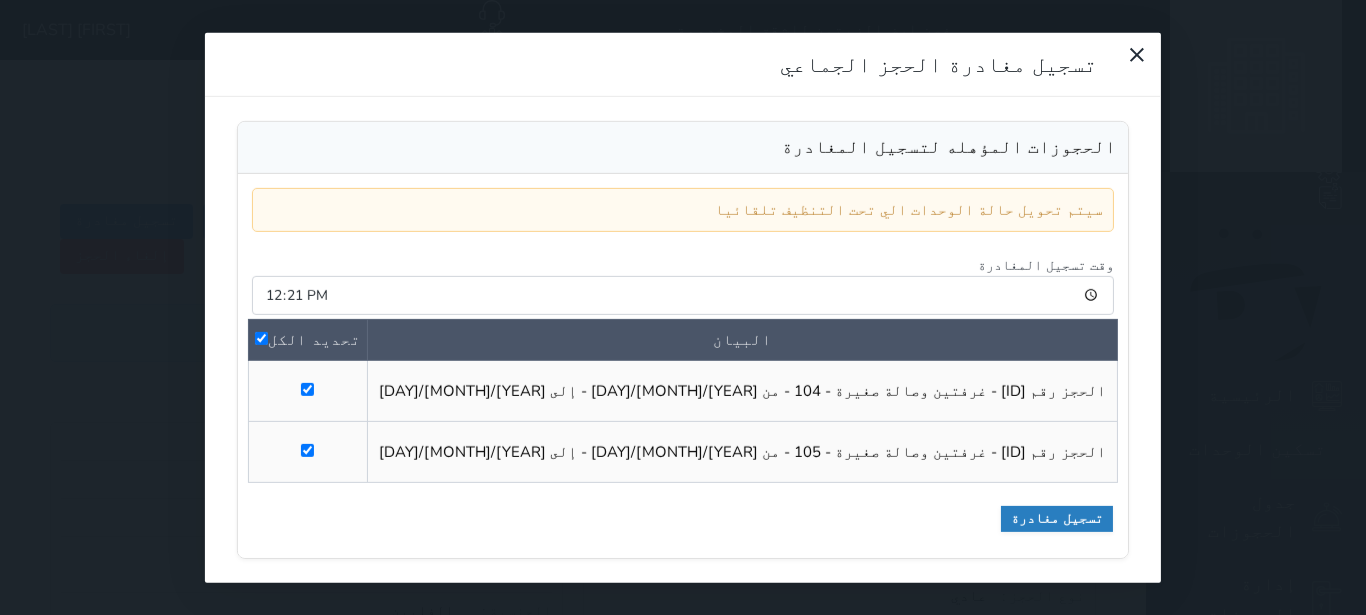 click at bounding box center [0, 0] 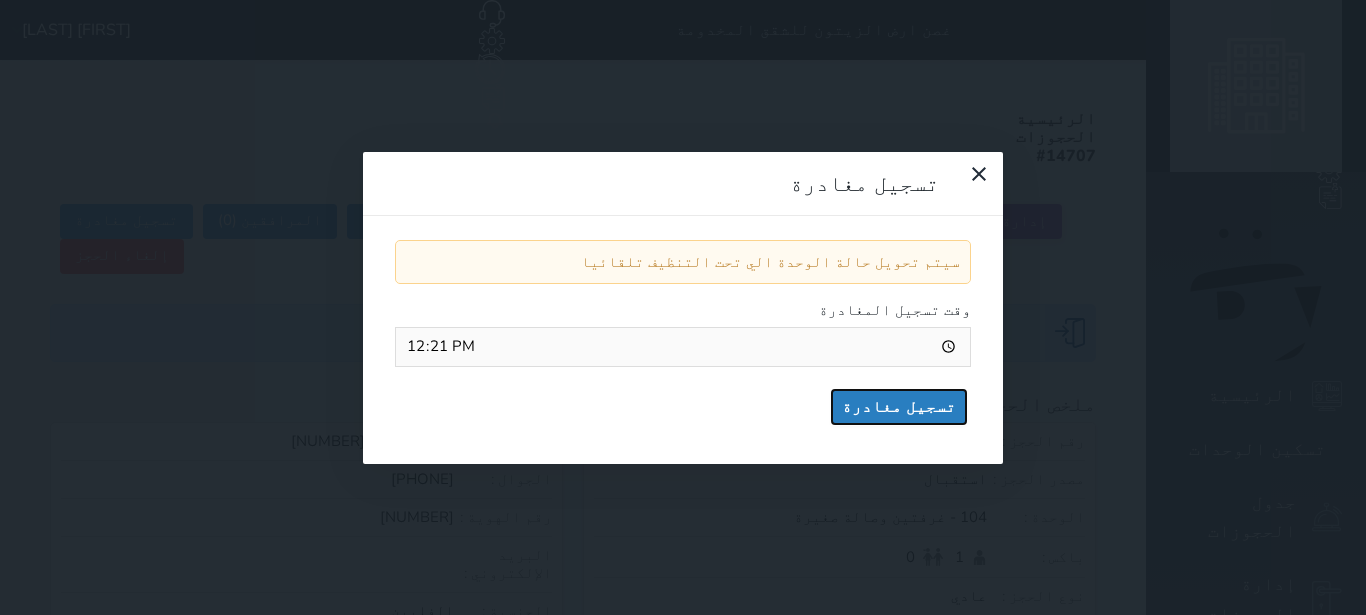 click on "تسجيل مغادرة" at bounding box center (899, 407) 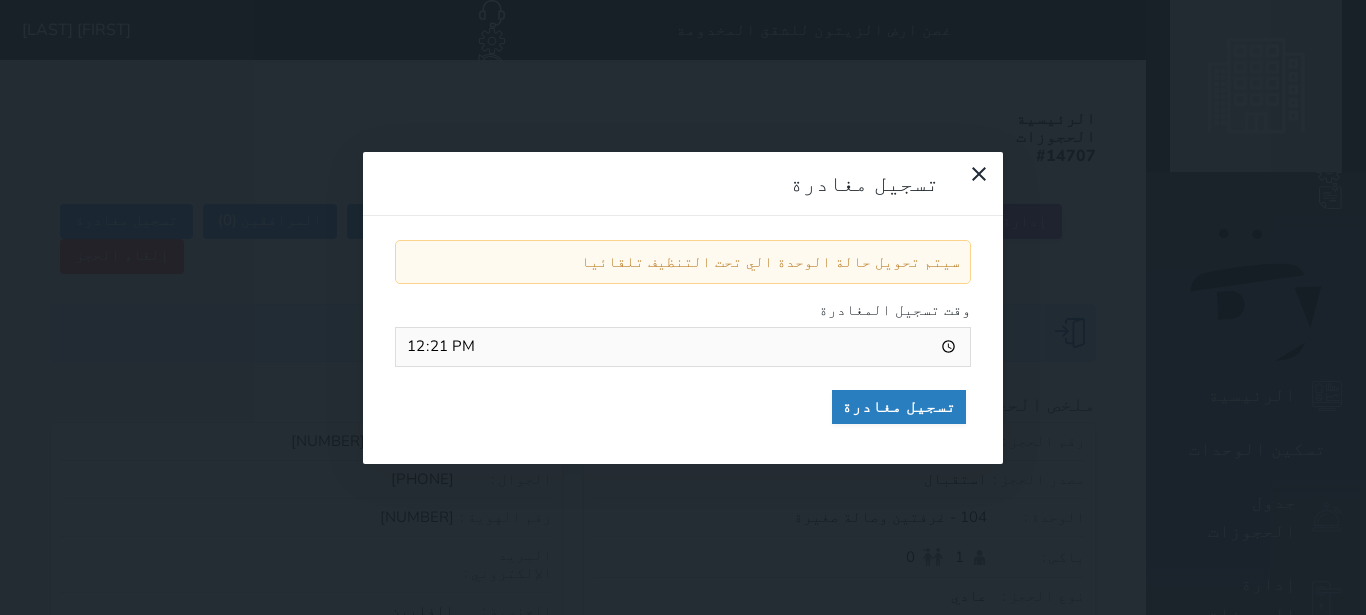 click at bounding box center [0, 0] 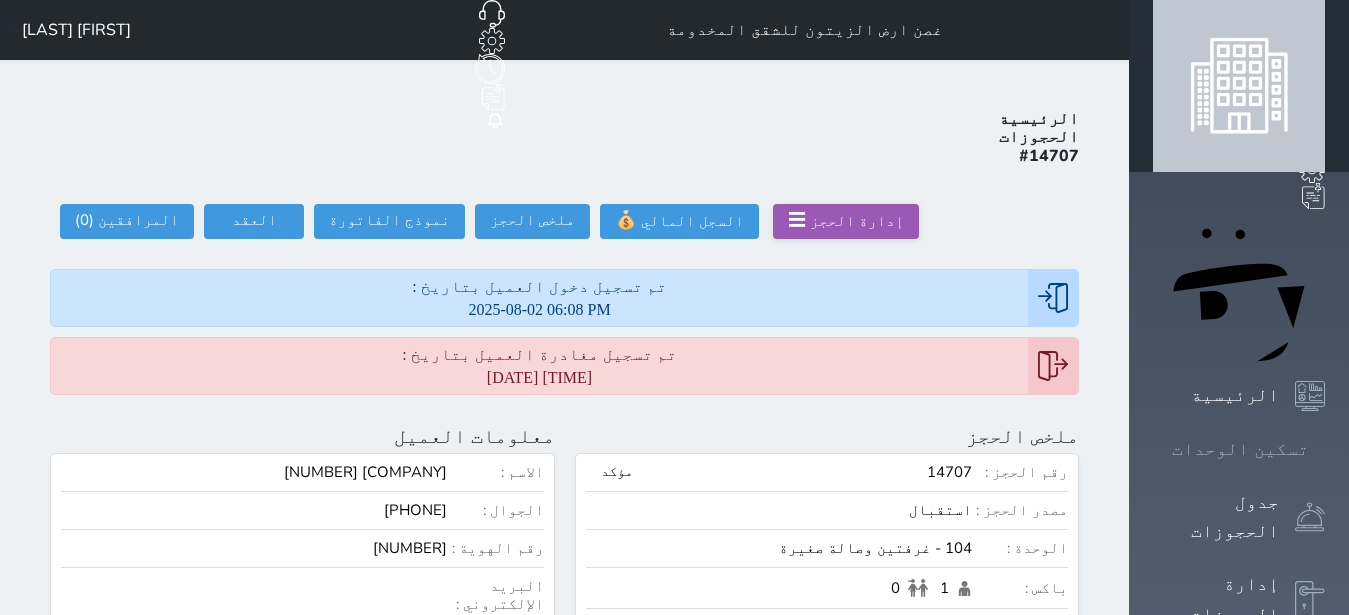 click on "تسكين الوحدات" at bounding box center [1240, 449] 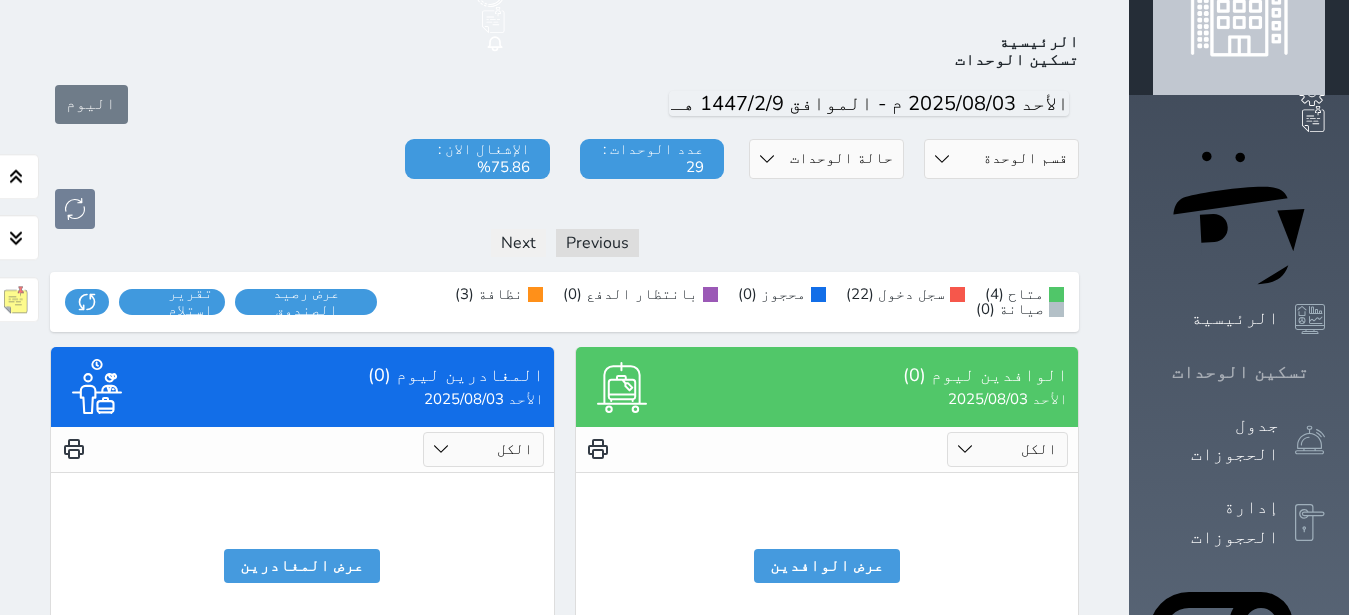 scroll, scrollTop: 78, scrollLeft: 0, axis: vertical 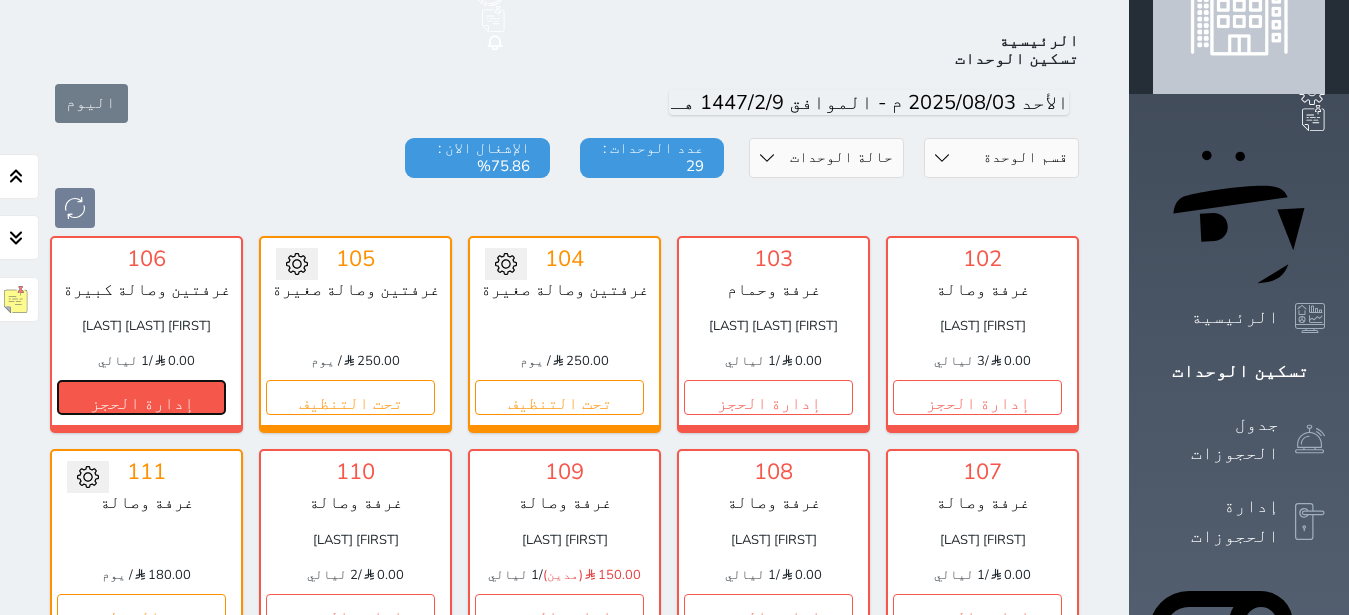 click on "إدارة الحجز" at bounding box center [141, 397] 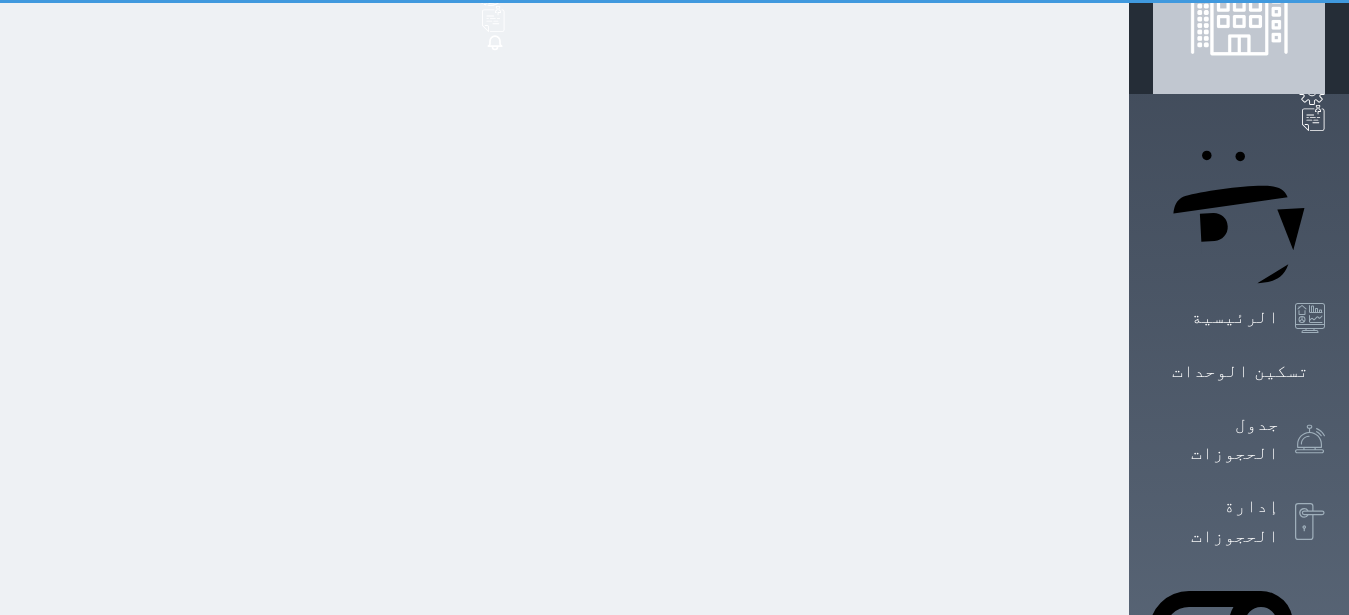 scroll, scrollTop: 30, scrollLeft: 0, axis: vertical 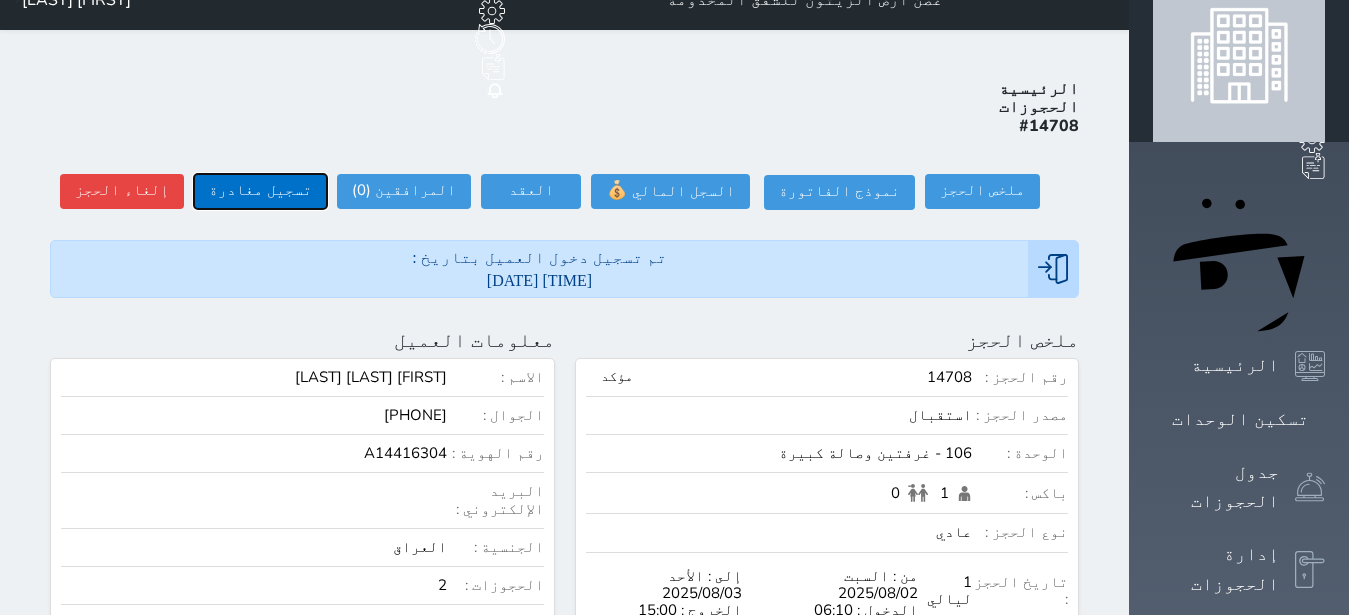 click on "تسجيل مغادرة" at bounding box center [260, 191] 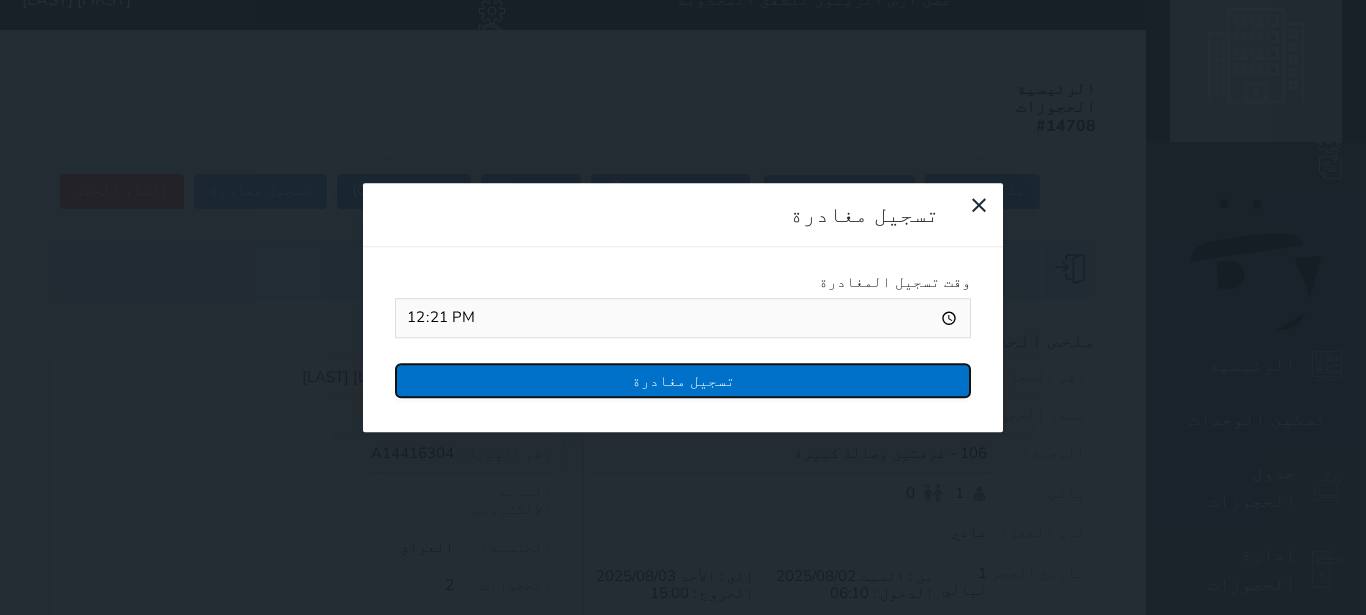 click on "تسجيل مغادرة" at bounding box center (683, 380) 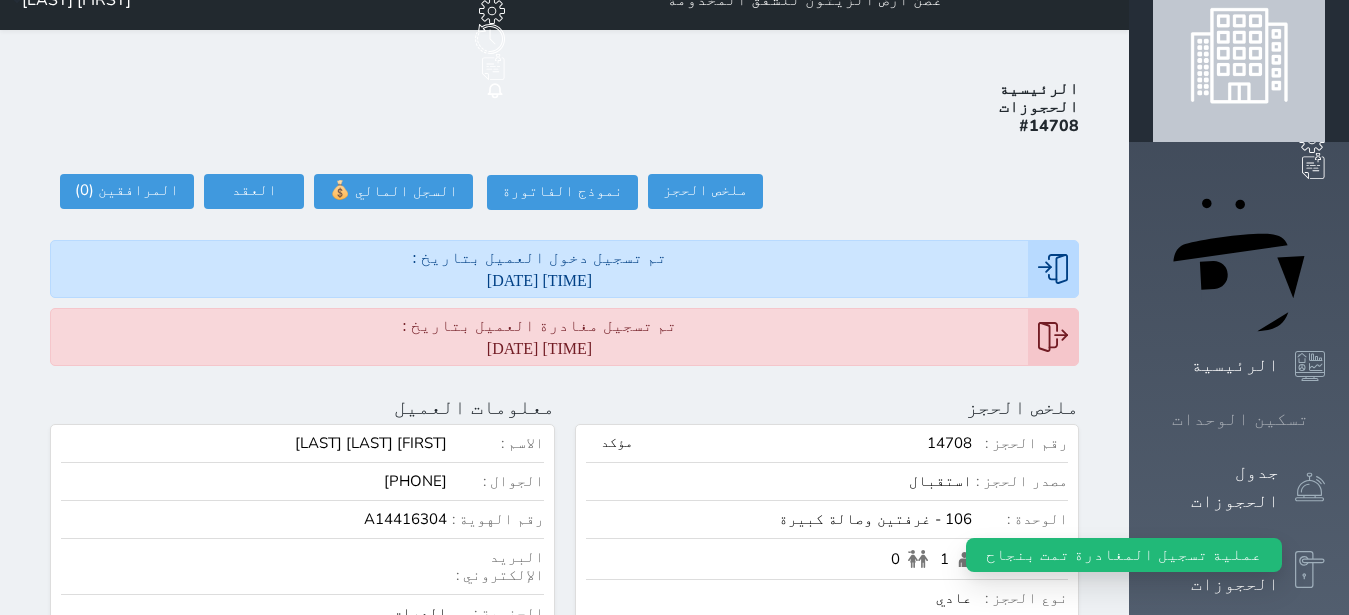 click 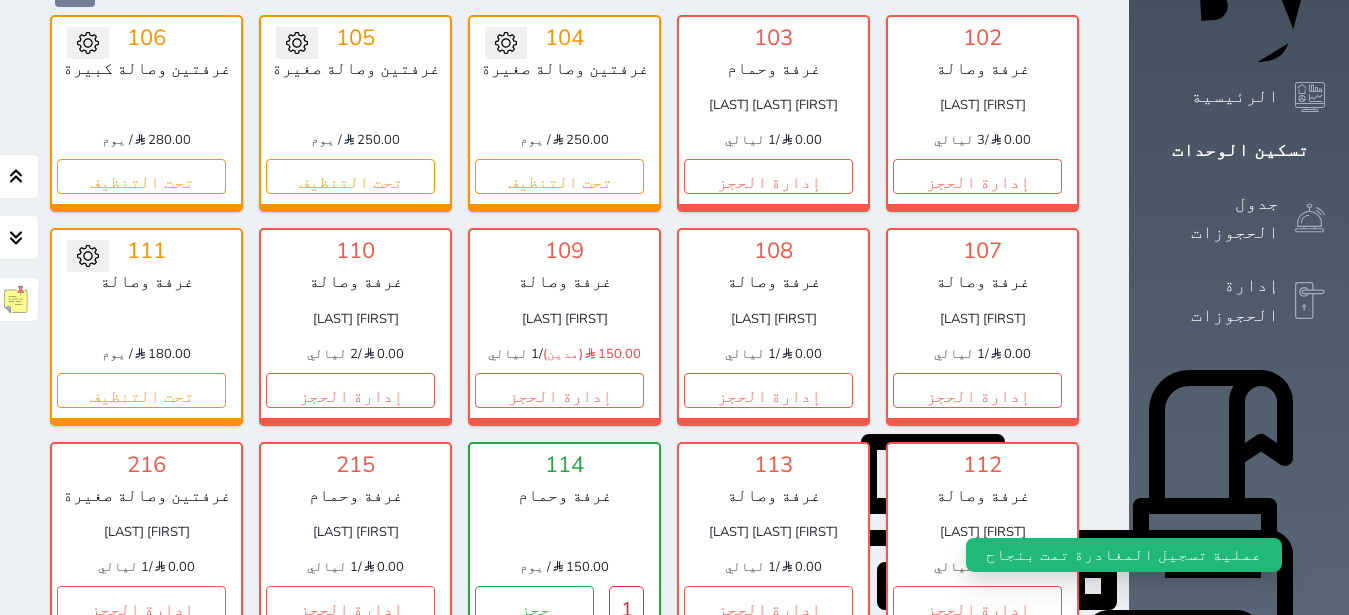 scroll, scrollTop: 330, scrollLeft: 0, axis: vertical 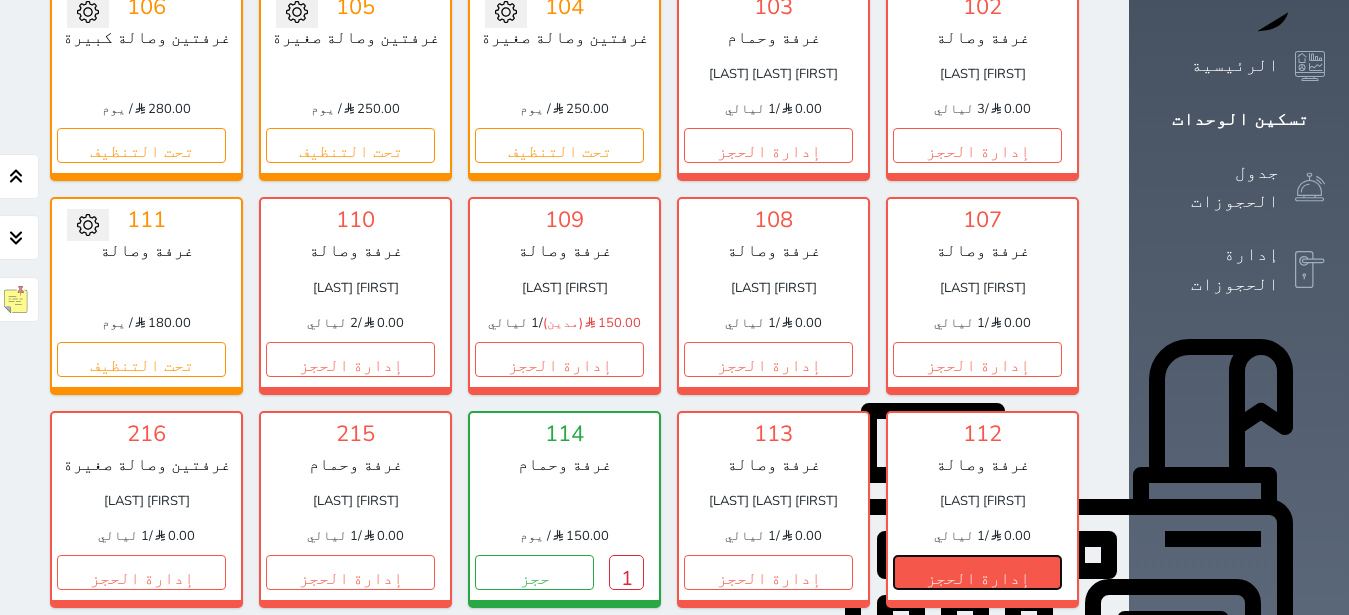 click on "إدارة الحجز" at bounding box center [977, 572] 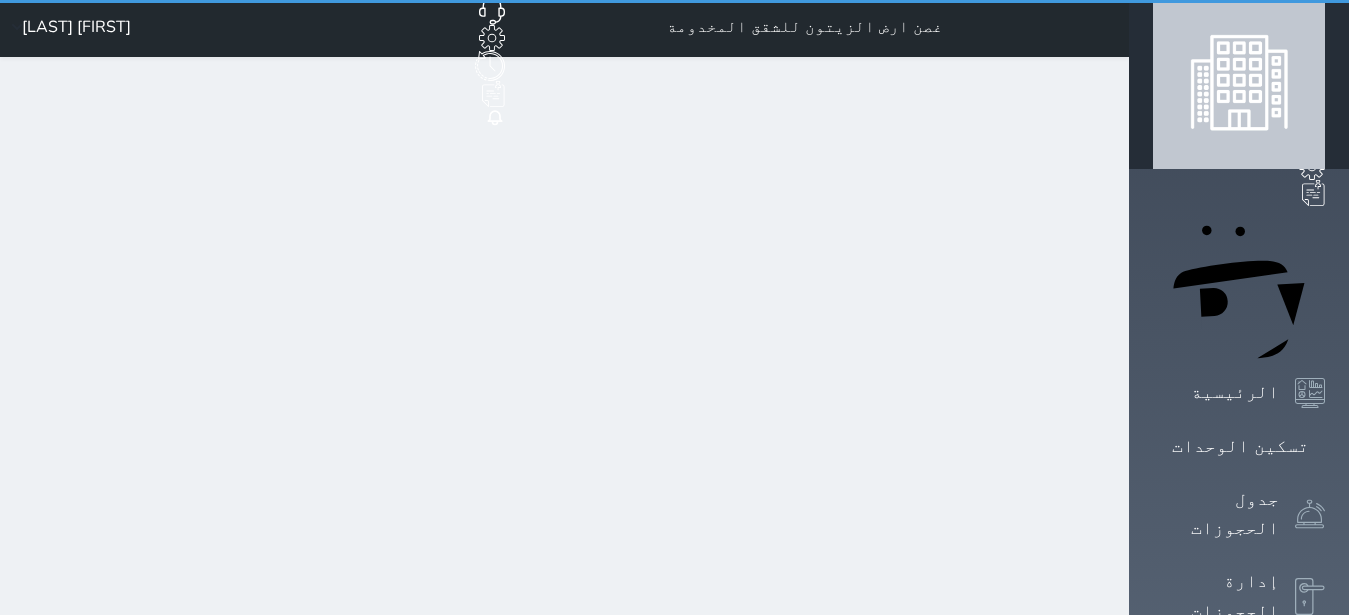 scroll, scrollTop: 0, scrollLeft: 0, axis: both 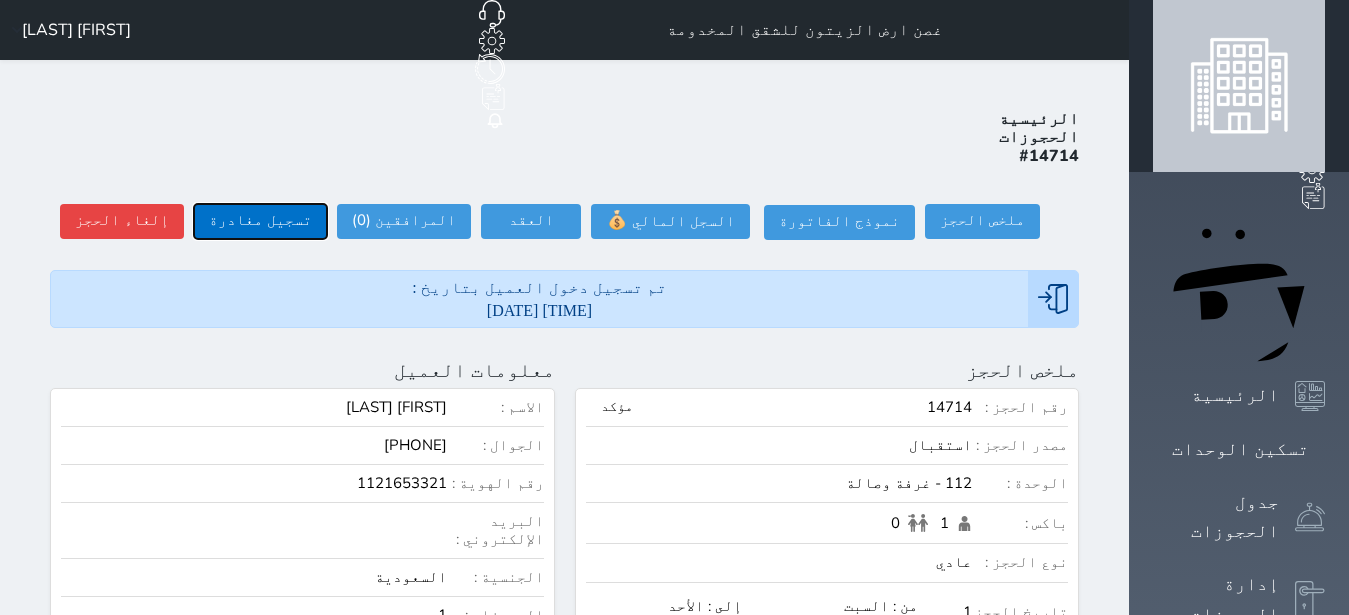 click on "تسجيل مغادرة" at bounding box center [260, 221] 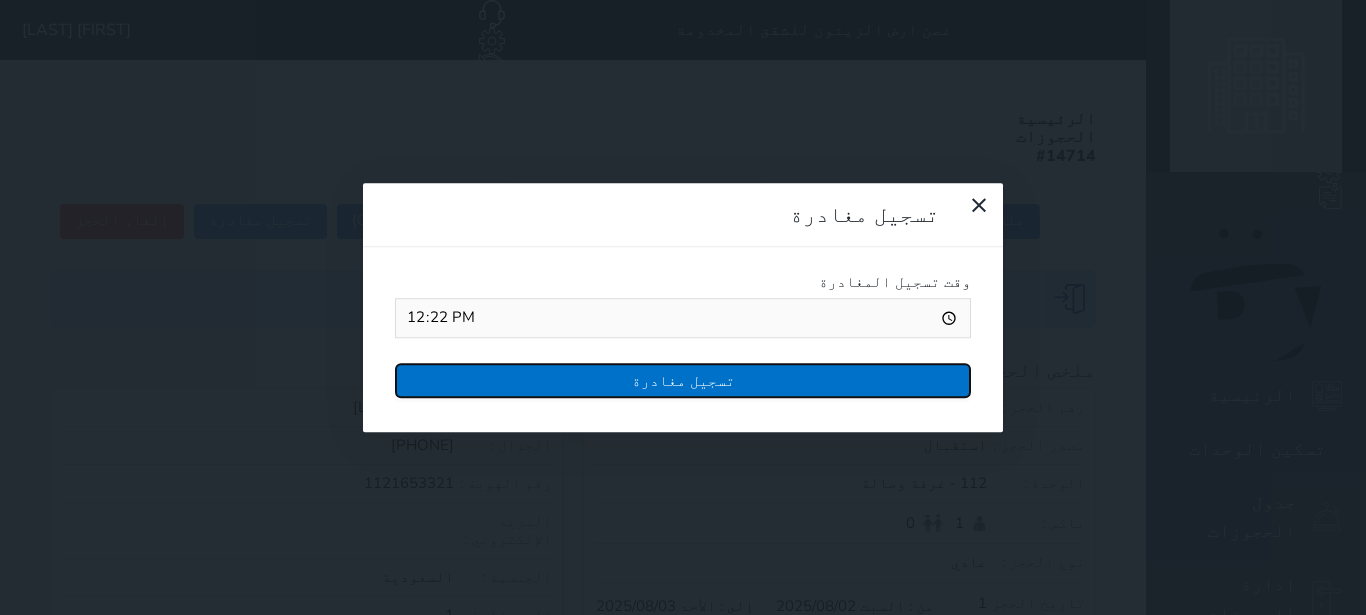 click on "تسجيل مغادرة" at bounding box center (683, 380) 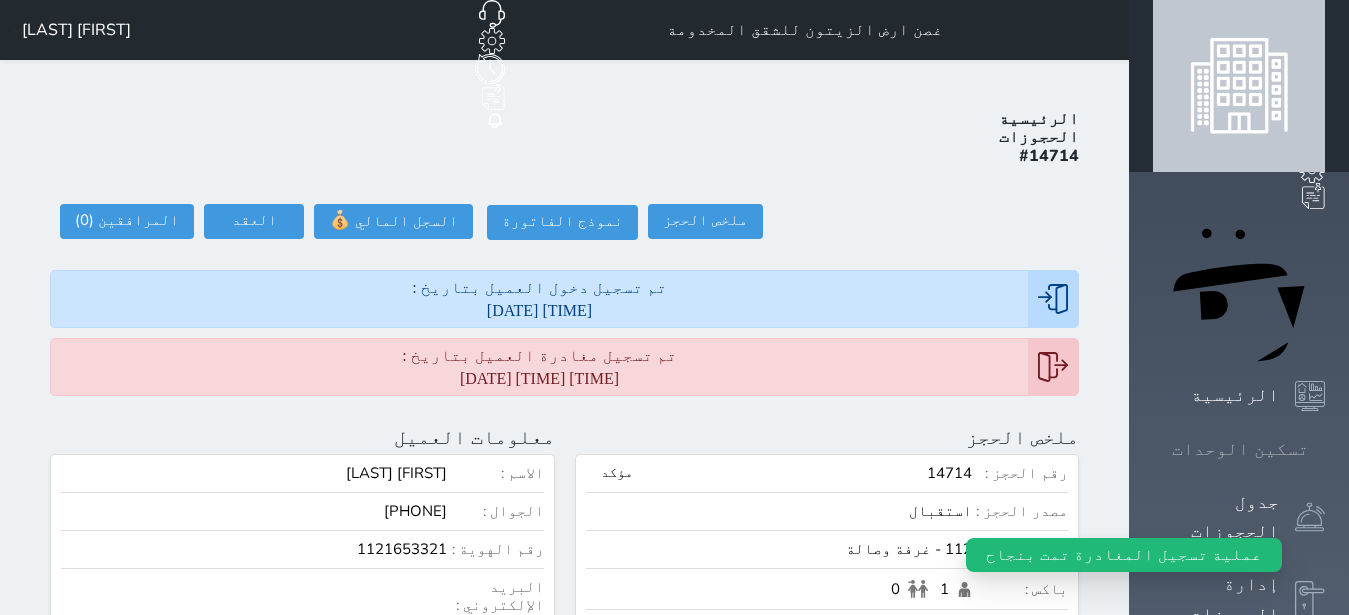 click at bounding box center (1325, 449) 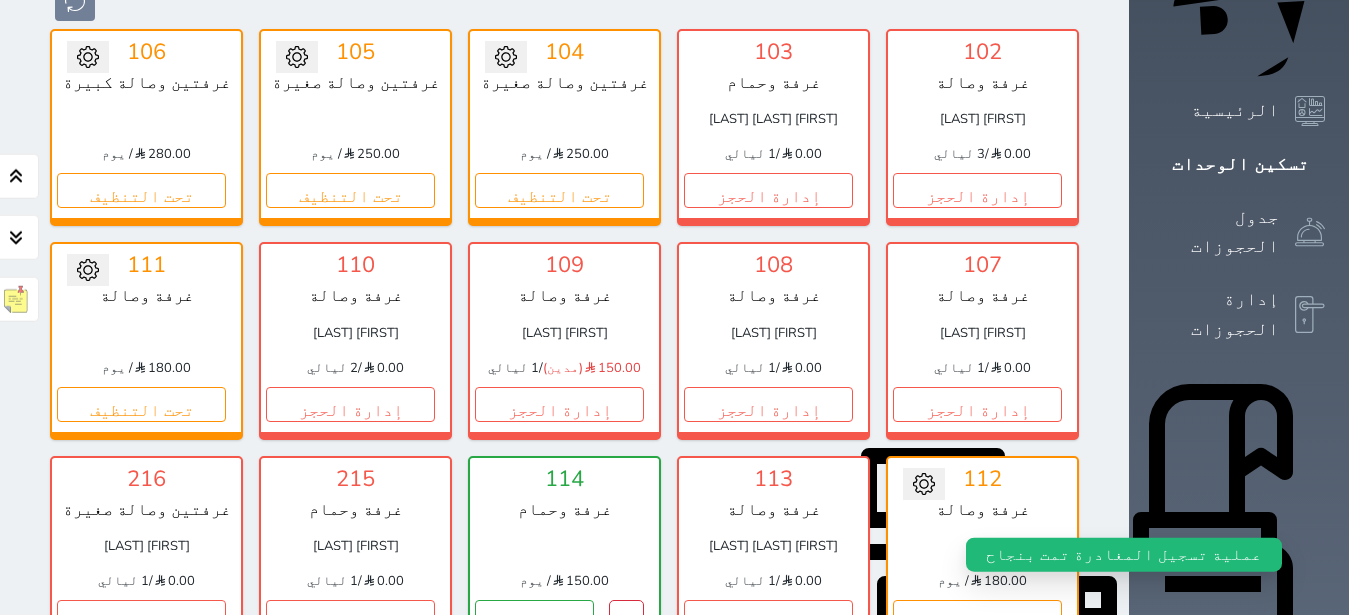 scroll, scrollTop: 330, scrollLeft: 0, axis: vertical 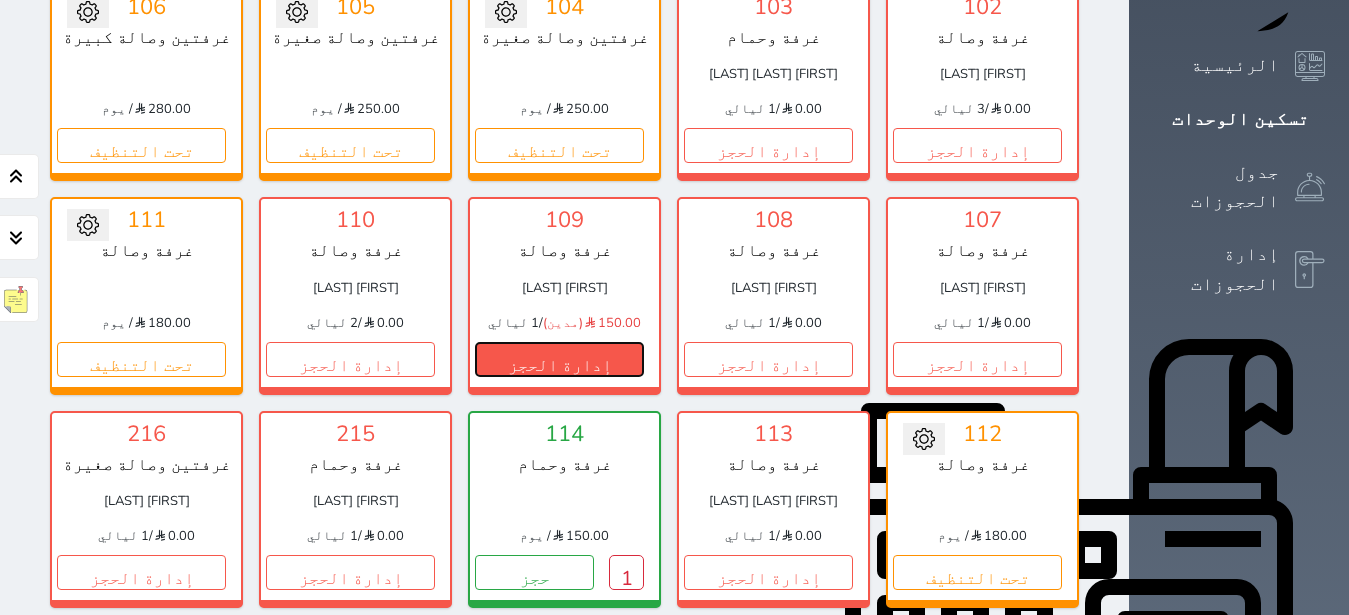 click on "إدارة الحجز" at bounding box center (559, 359) 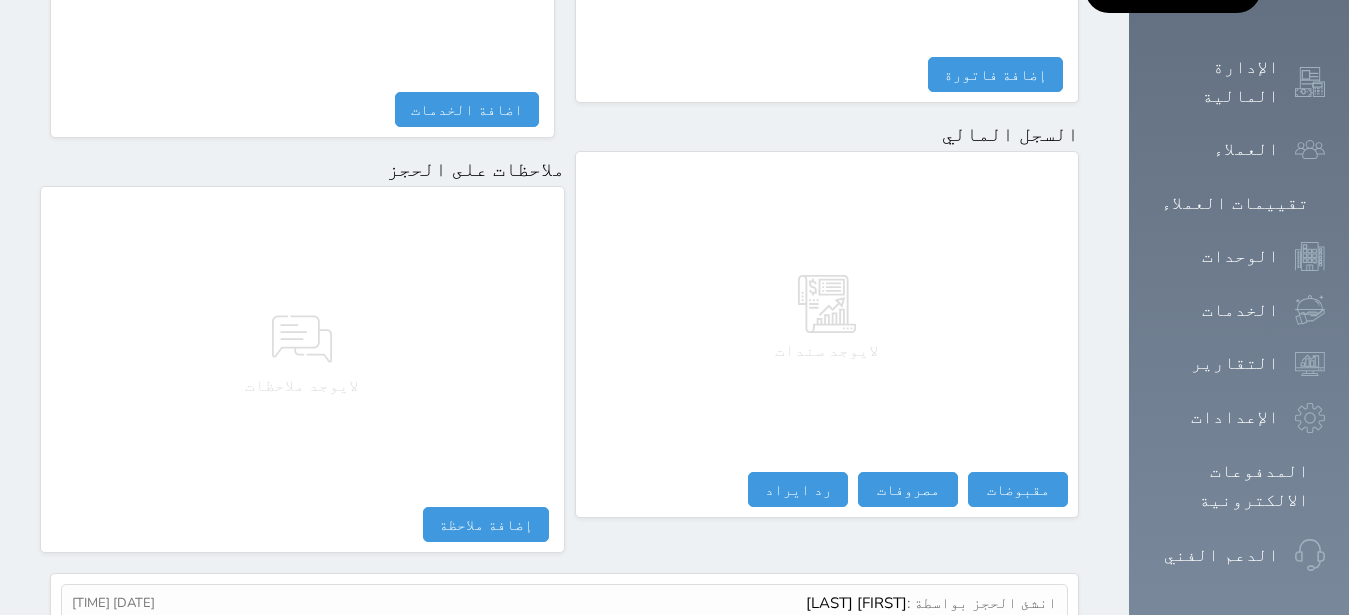 scroll, scrollTop: 1165, scrollLeft: 0, axis: vertical 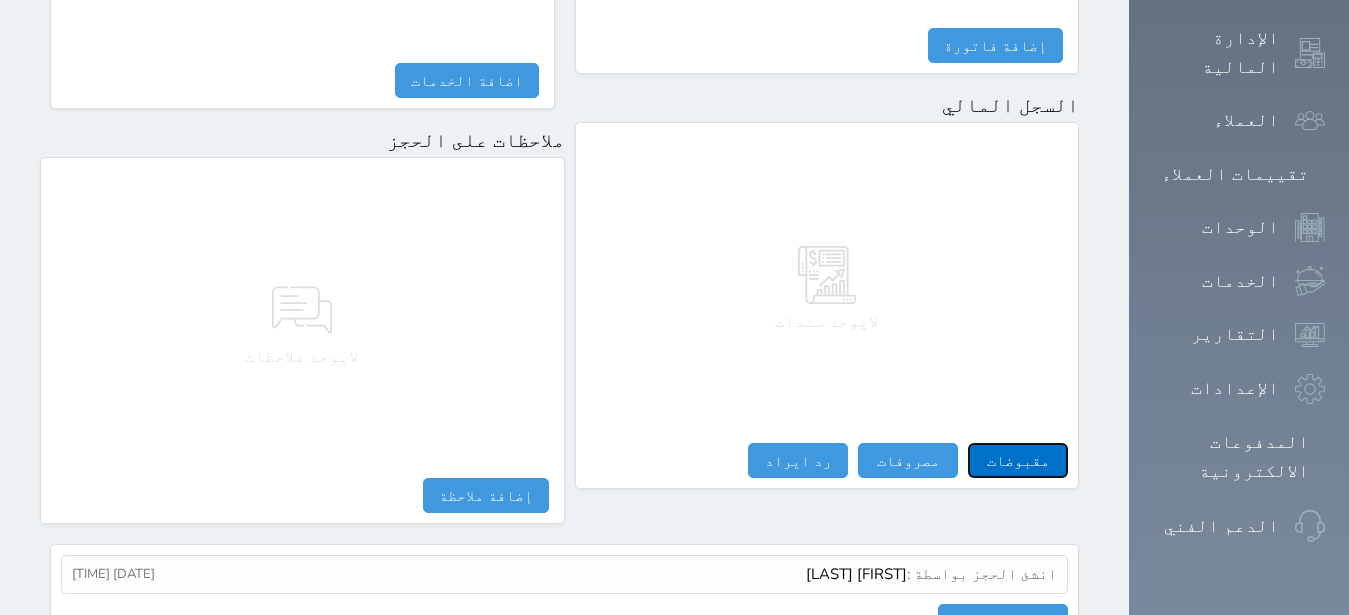 click on "مقبوضات" at bounding box center [1018, 460] 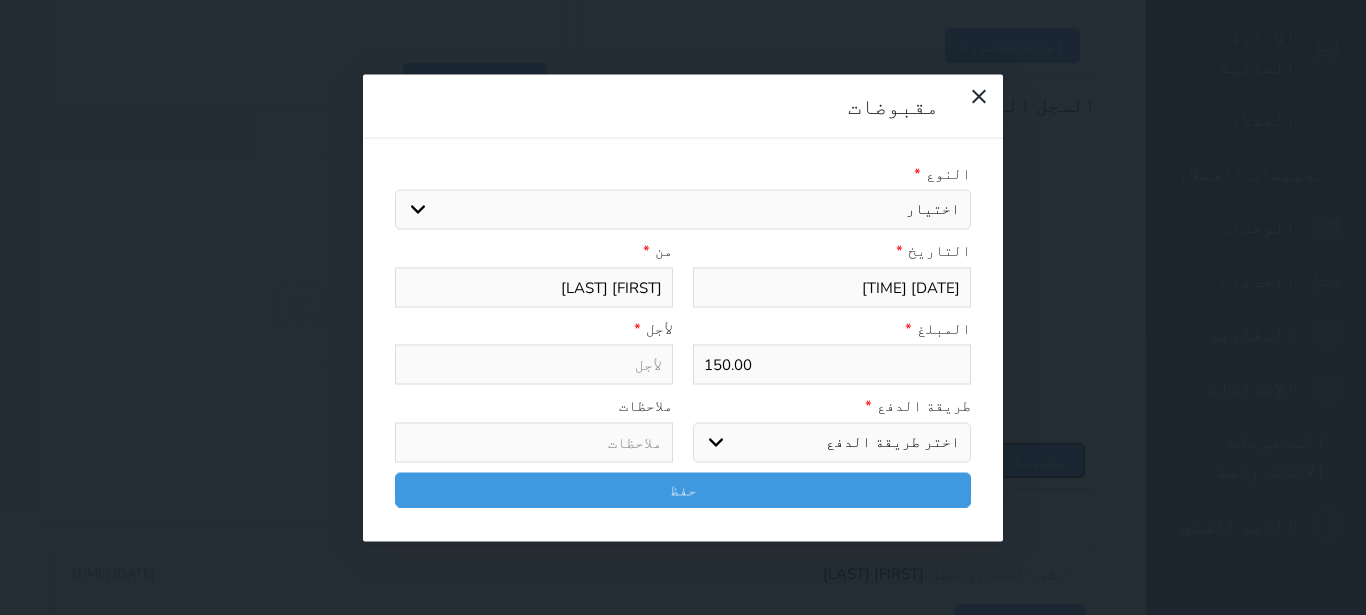 select 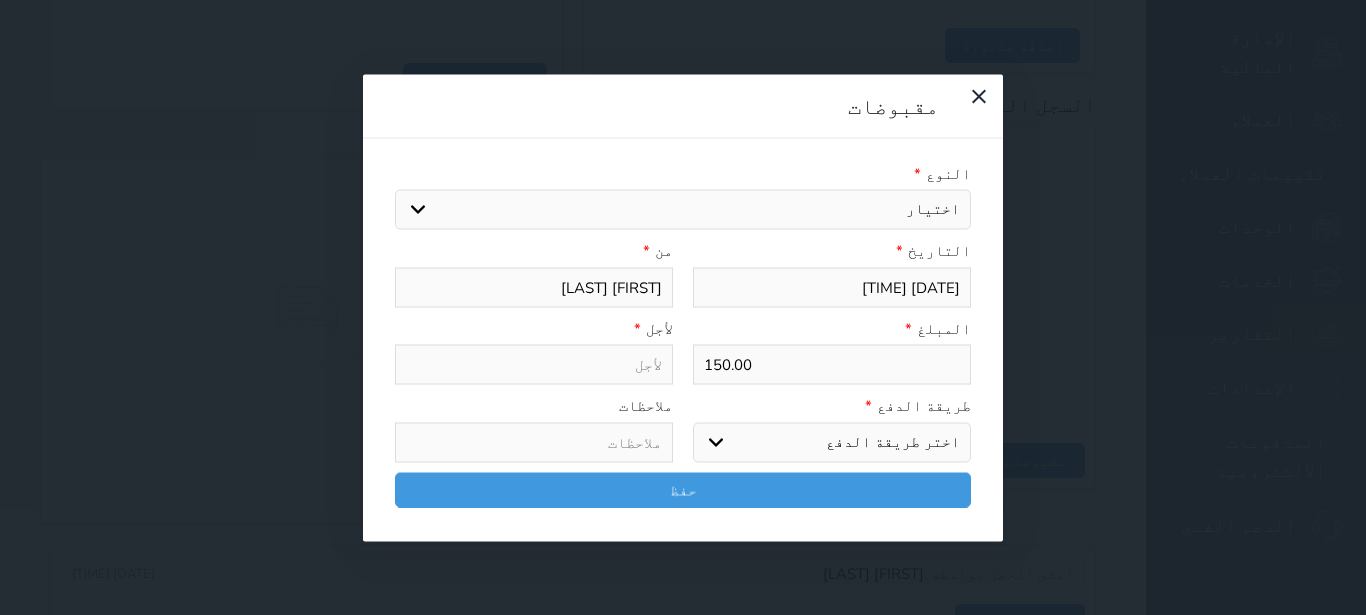 select on "23255" 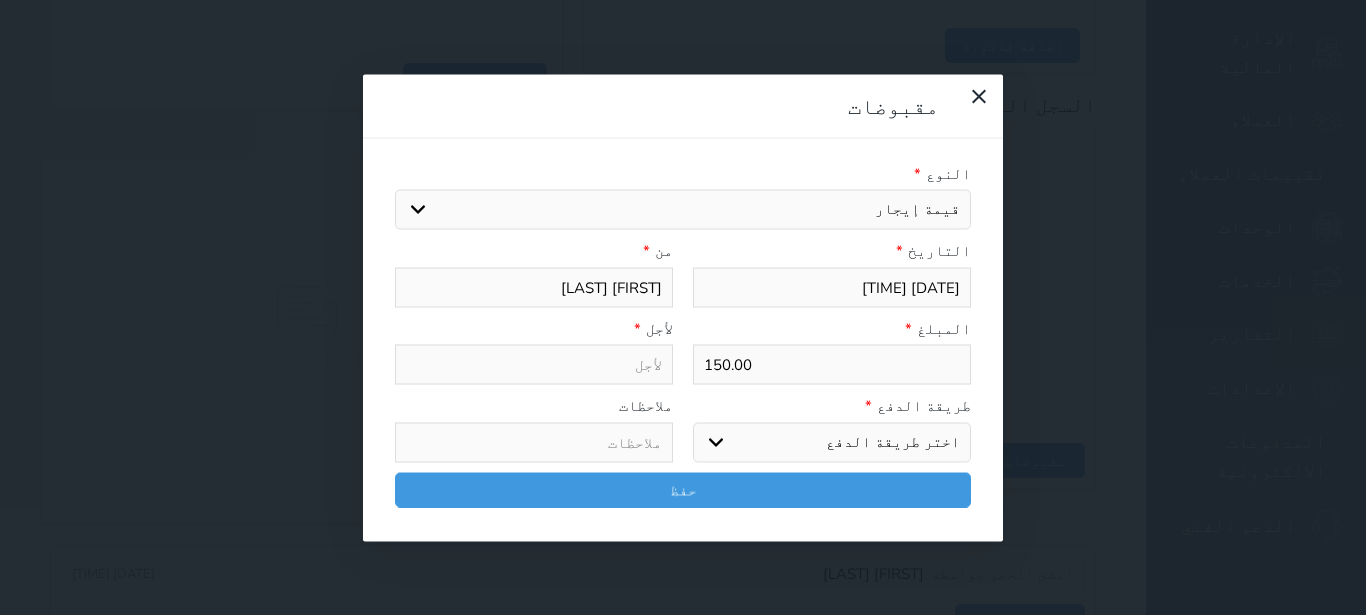 click on "قيمة إيجار" at bounding box center (0, 0) 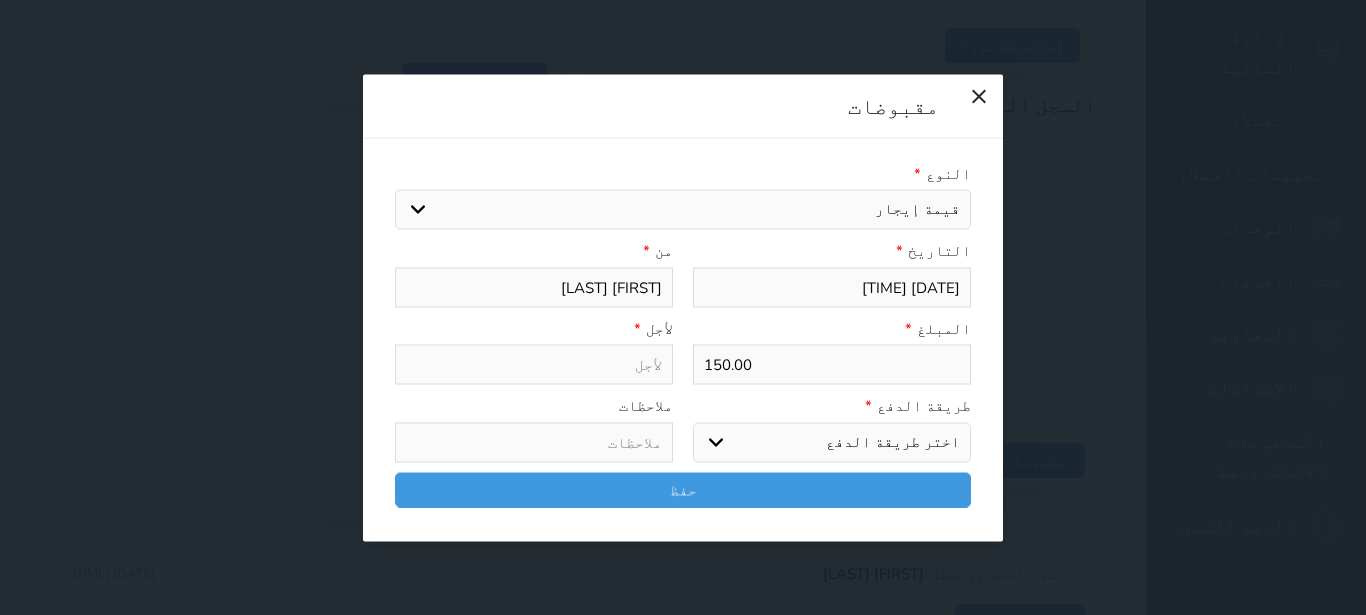 select 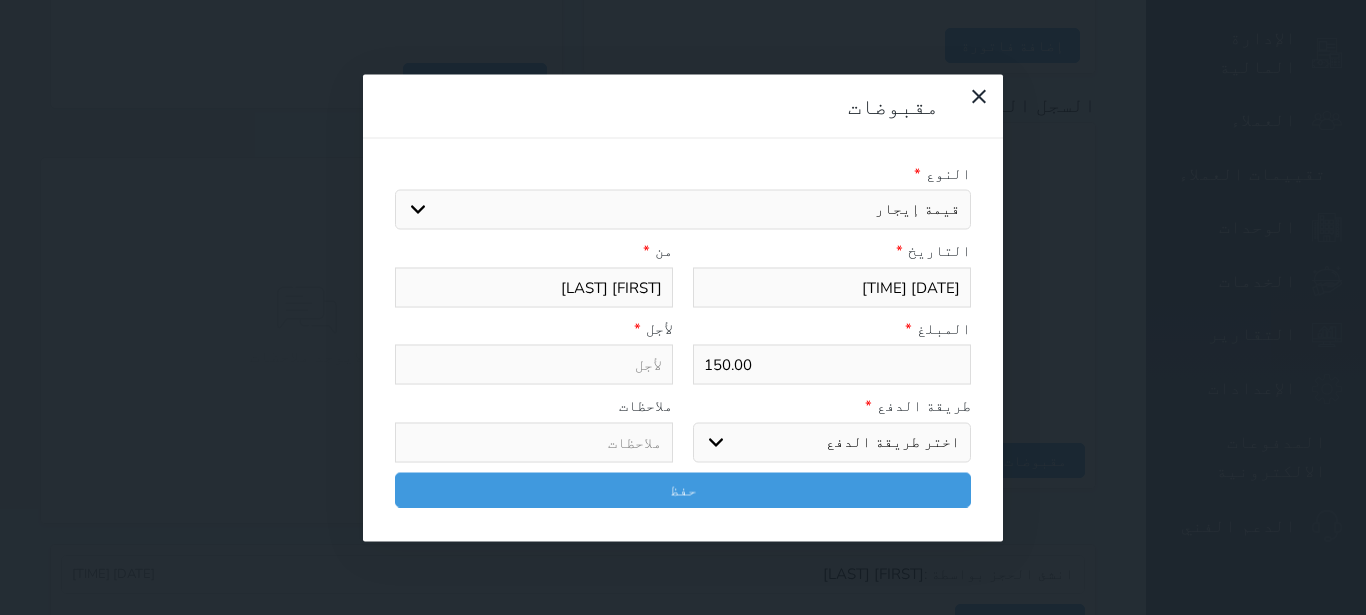 type on "قيمة إيجار - الوحدة - 109" 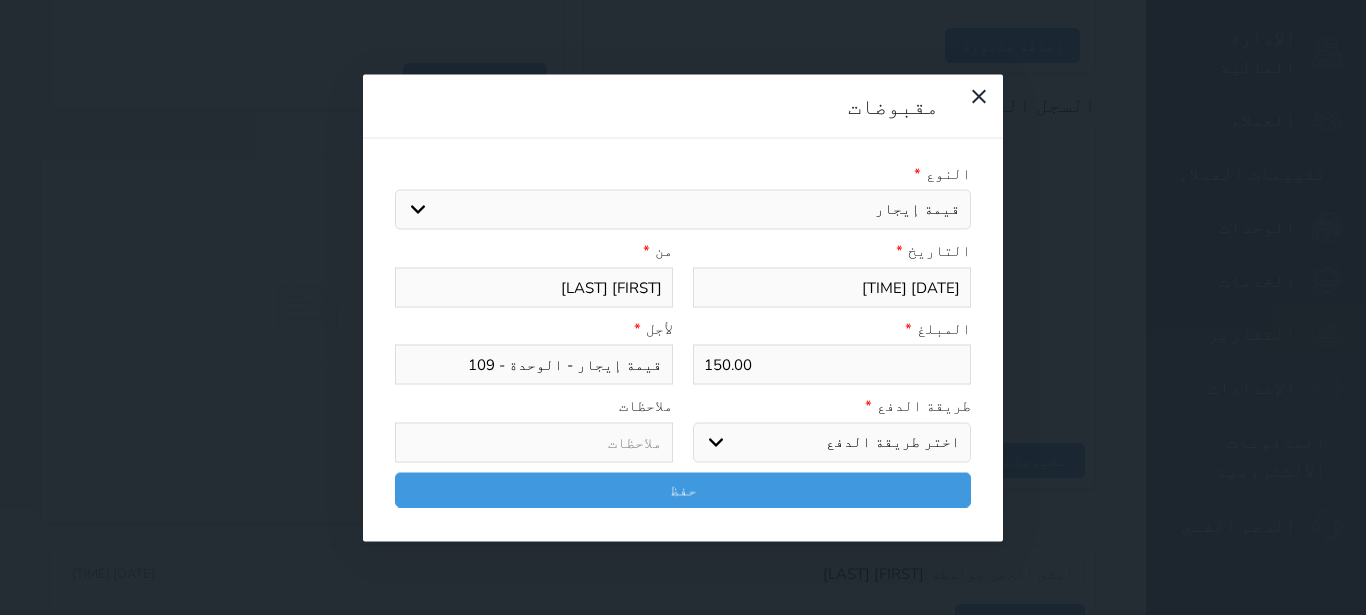 click on "اختر طريقة الدفع   دفع نقدى   تحويل بنكى   مدى   بطاقة ائتمان   آجل" at bounding box center [832, 442] 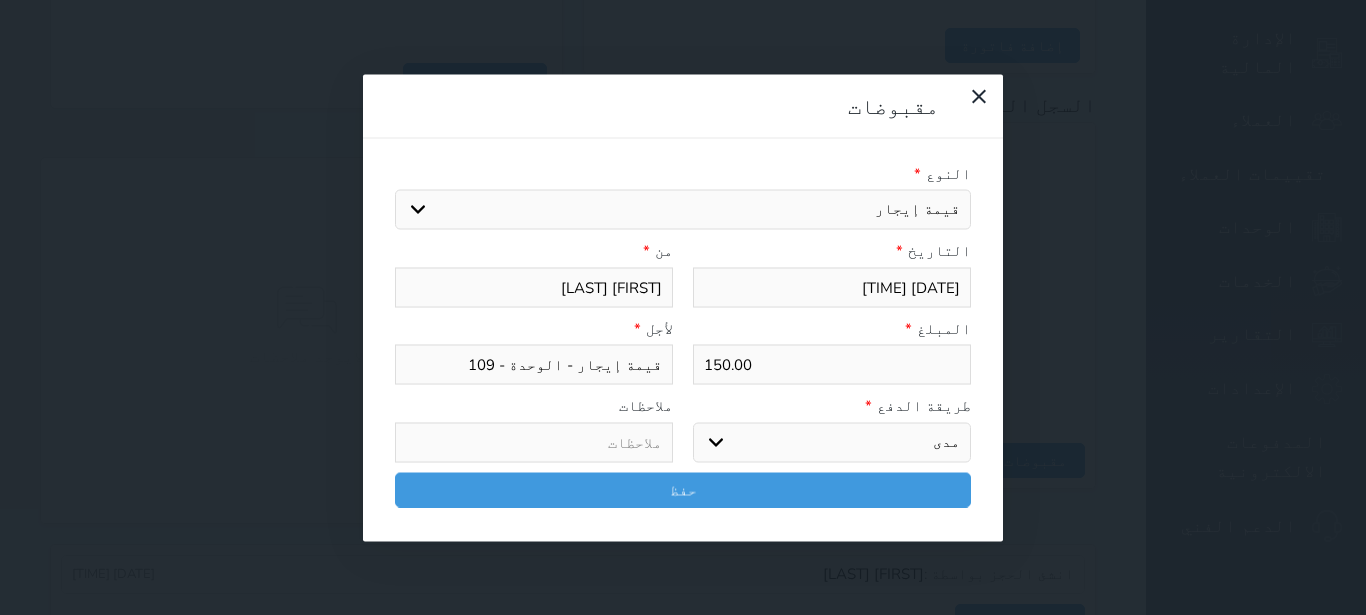 click on "مدى" at bounding box center (0, 0) 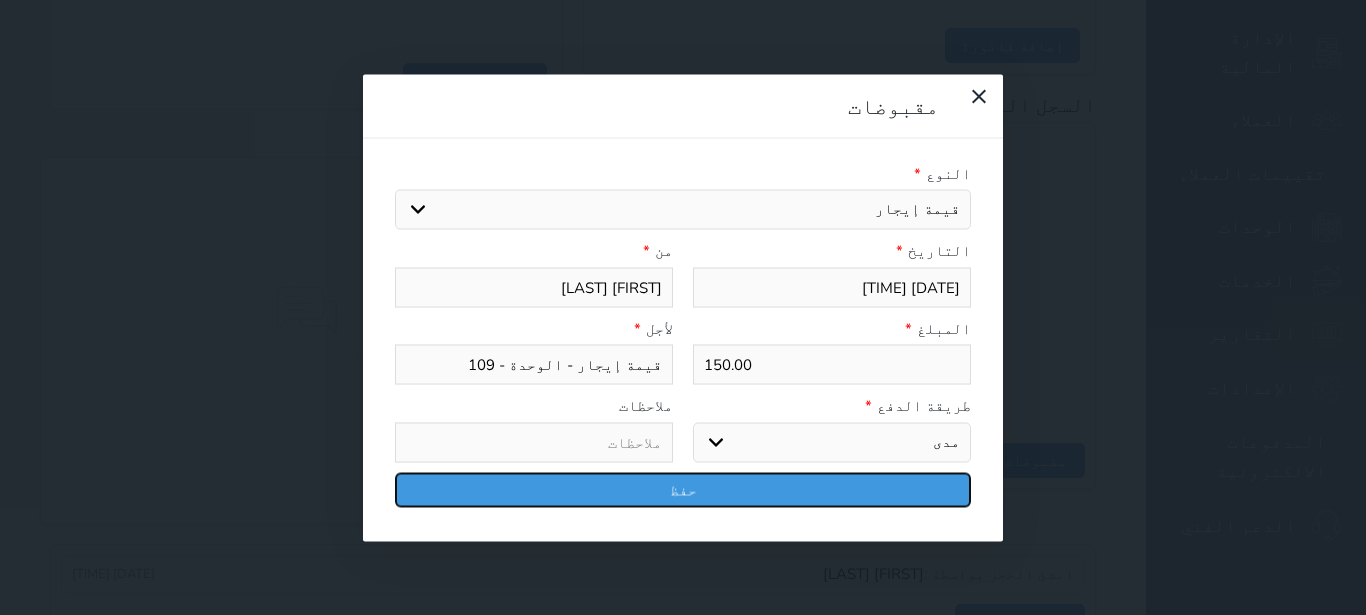 click on "حفظ" at bounding box center [683, 489] 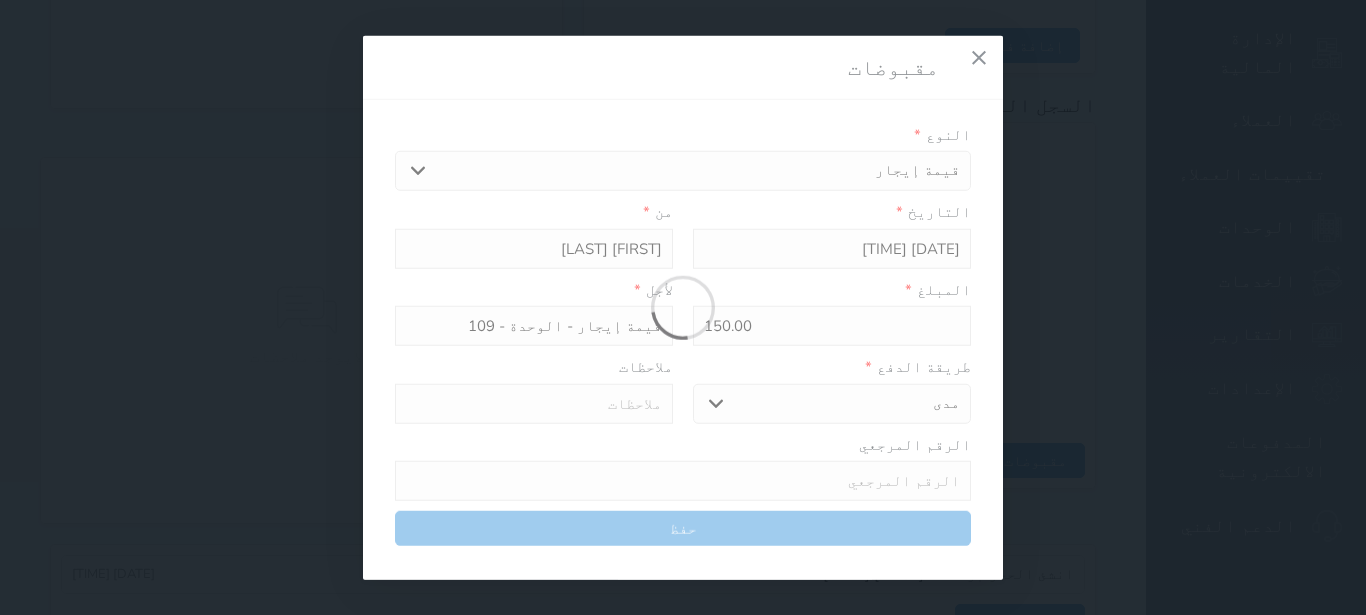 select 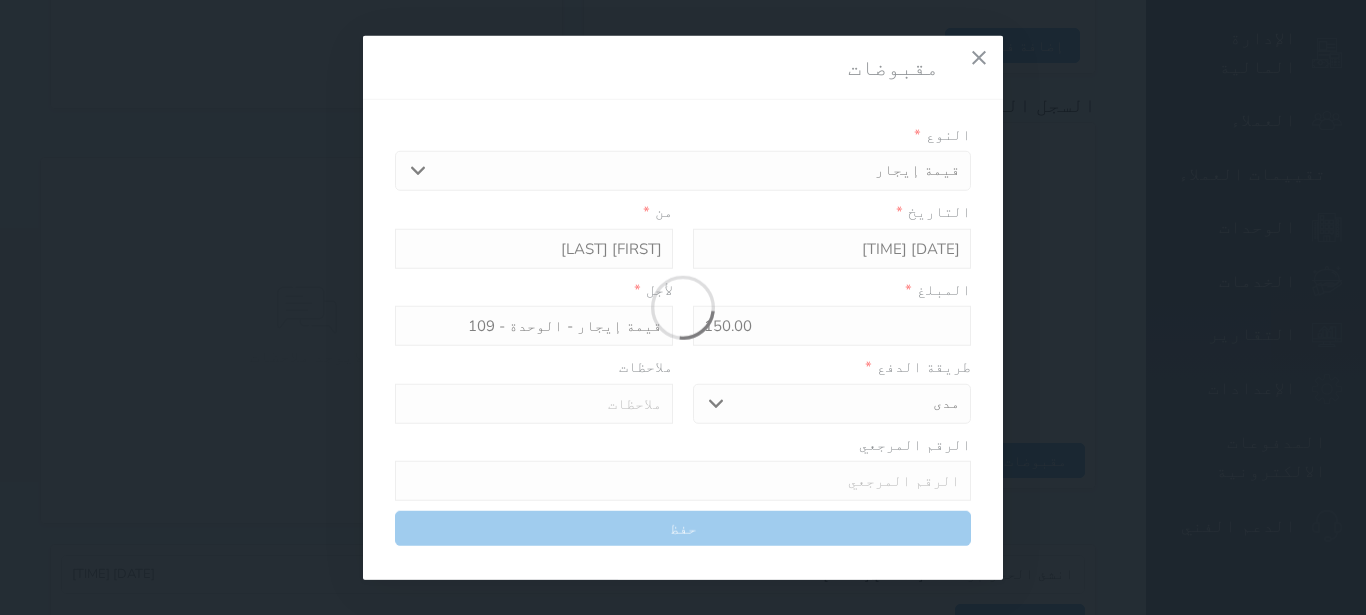 type 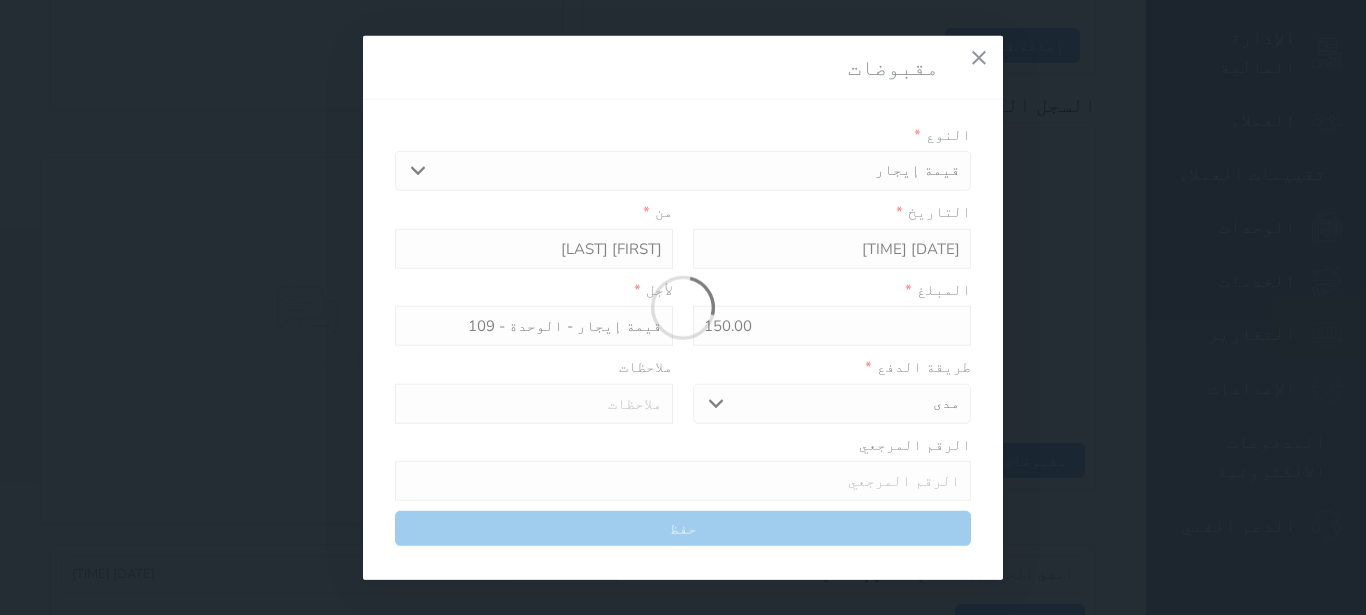type on "0" 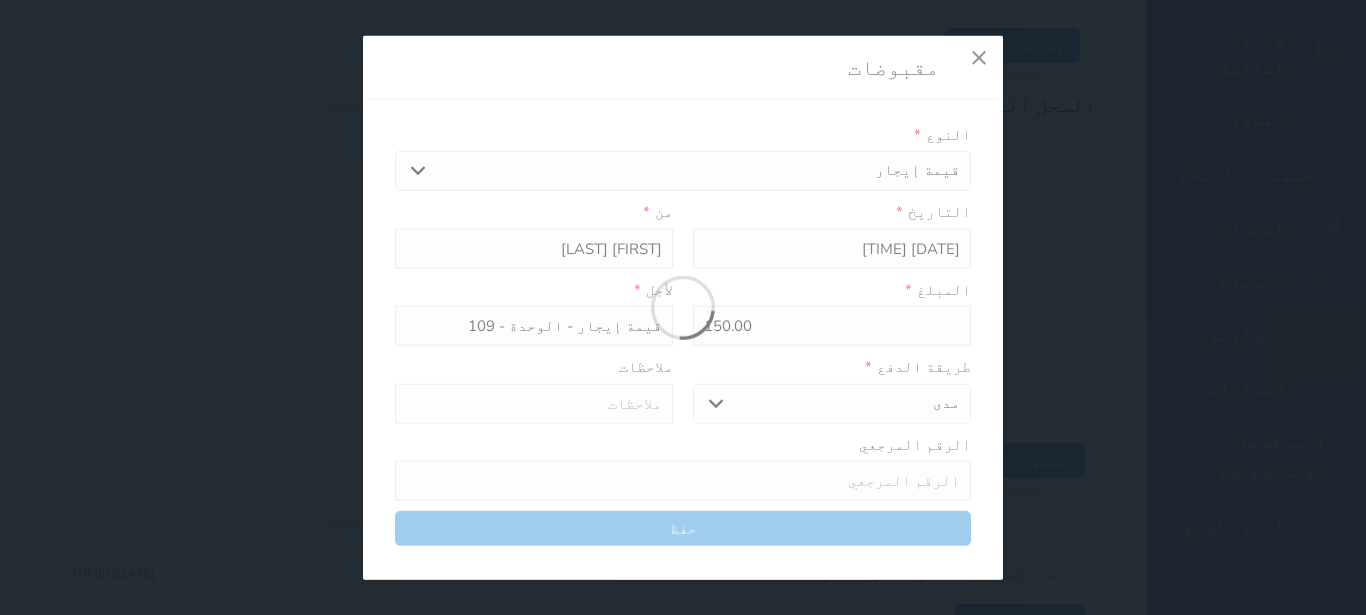 select 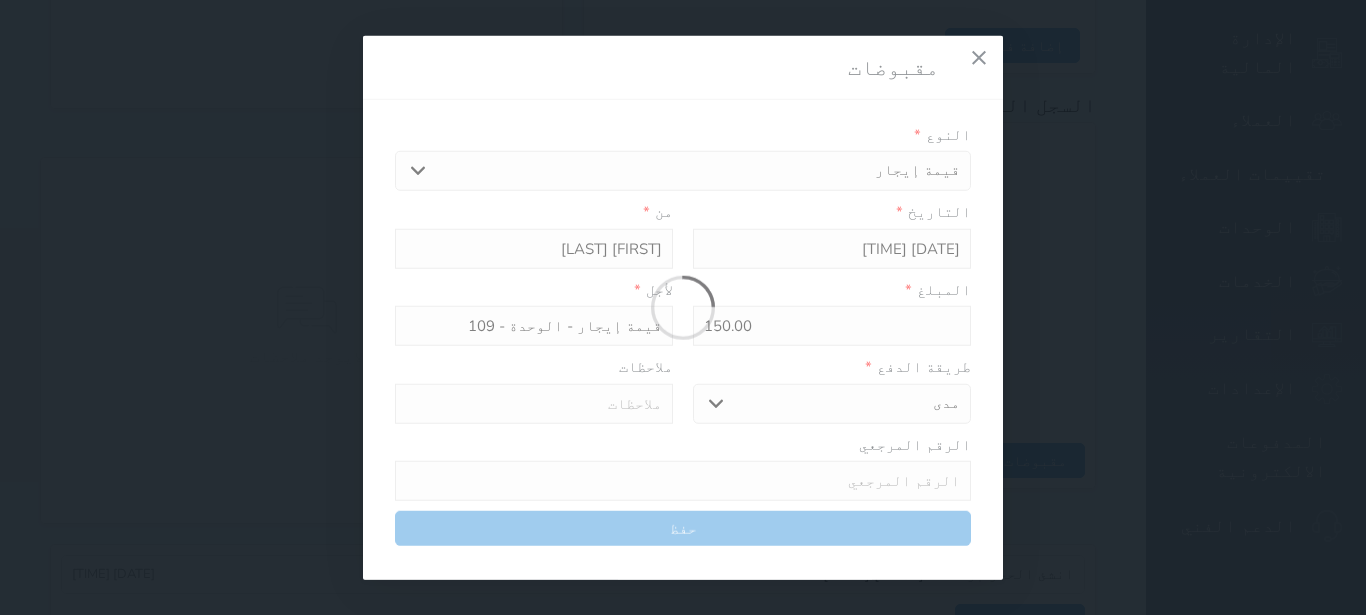 type on "0" 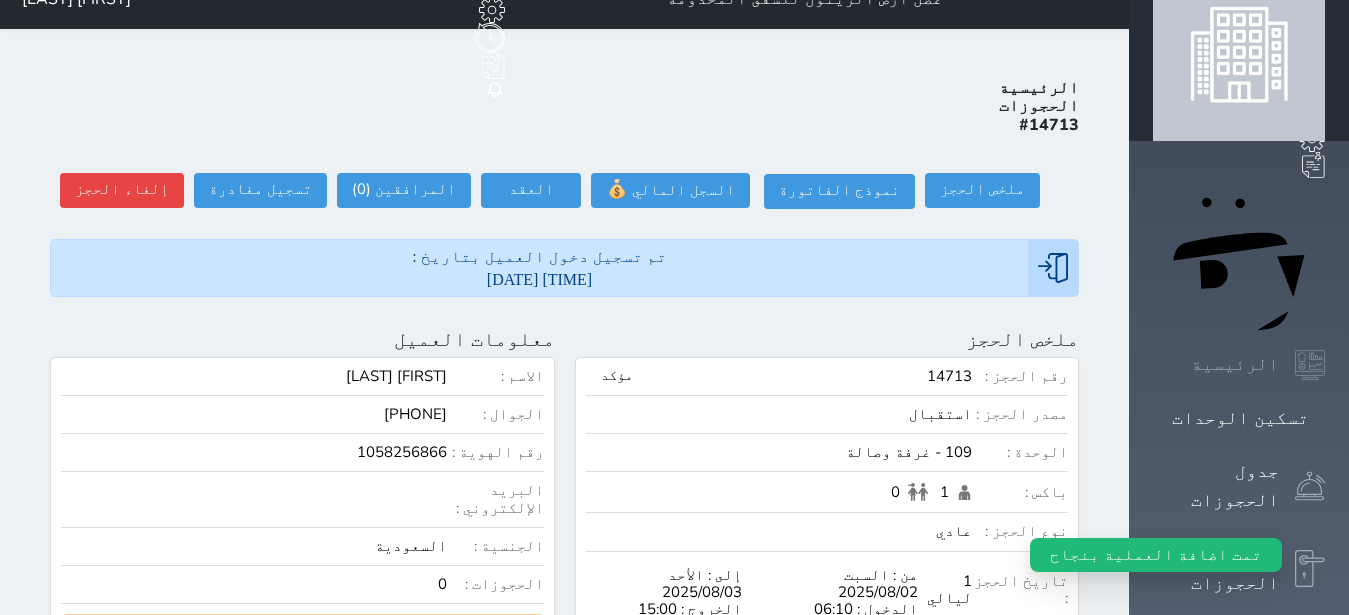 scroll, scrollTop: 0, scrollLeft: 0, axis: both 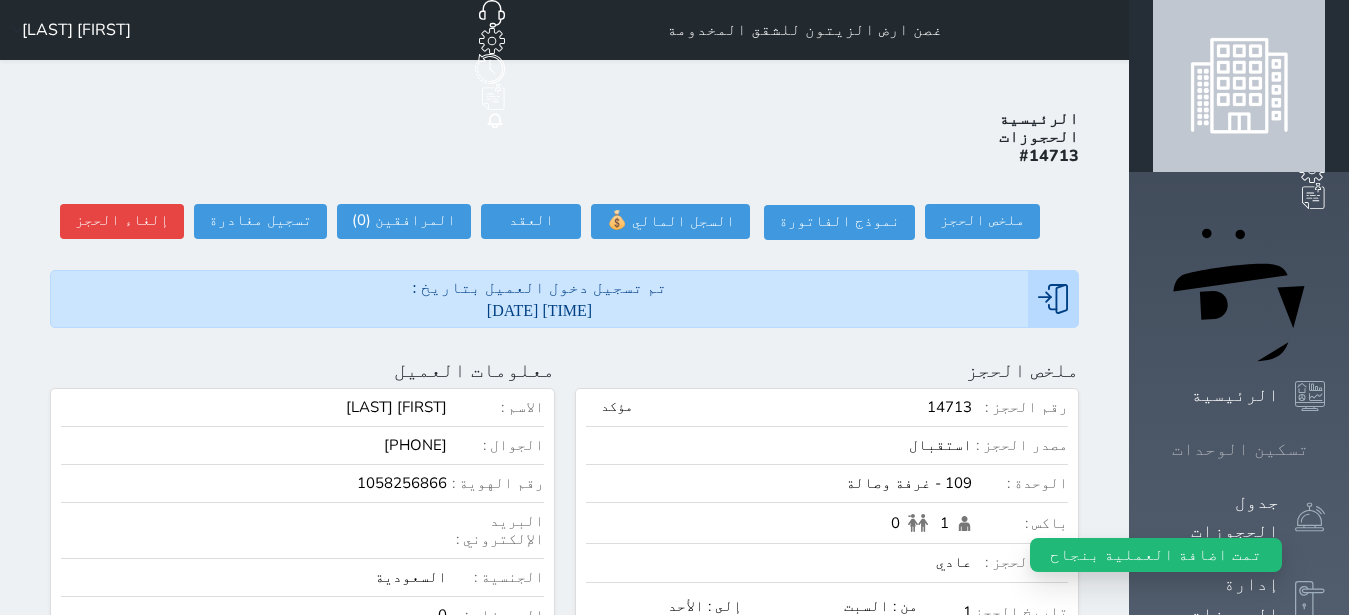 click 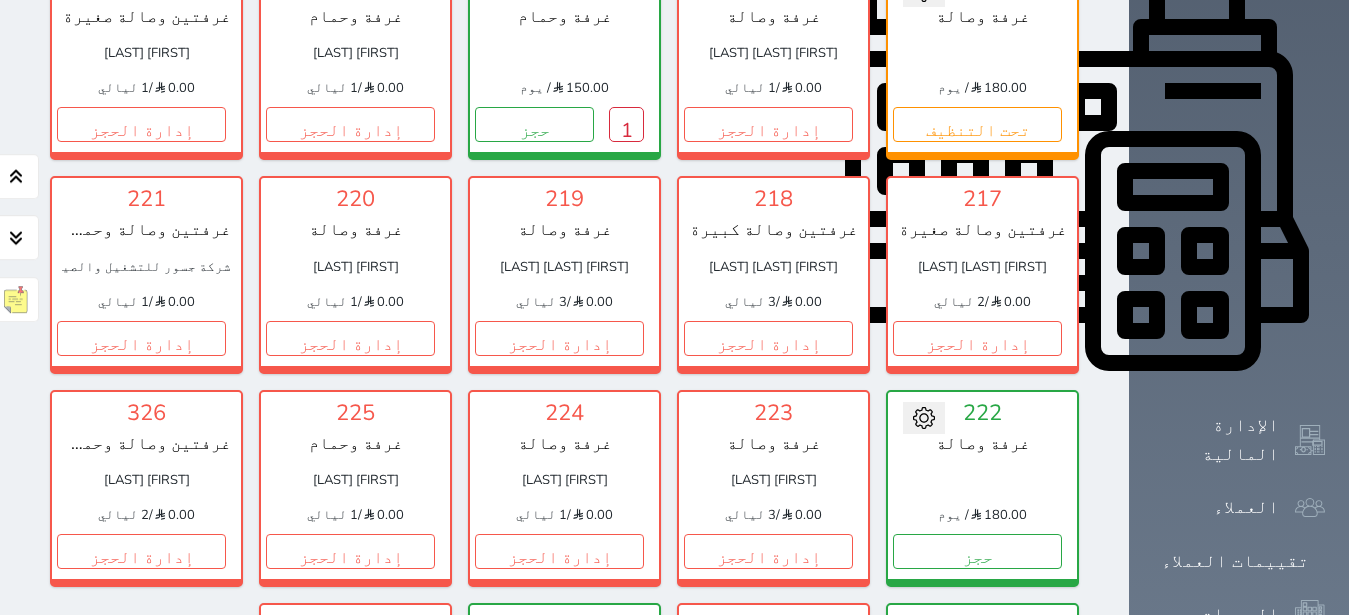 scroll, scrollTop: 708, scrollLeft: 0, axis: vertical 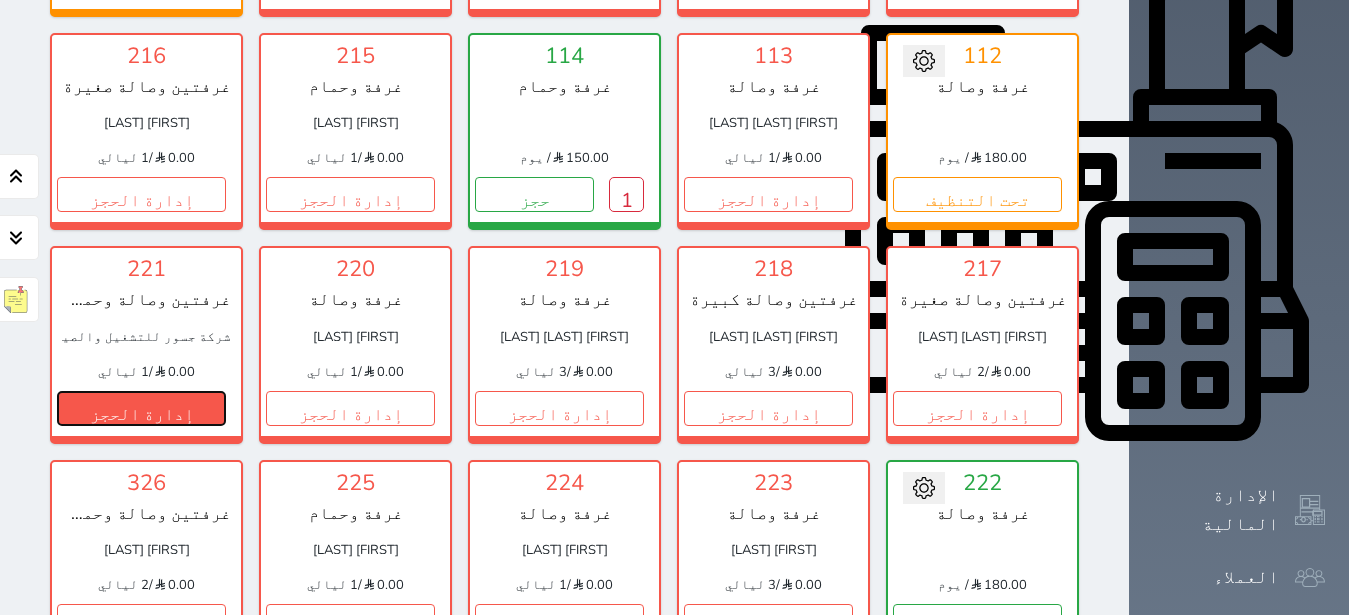 click on "إدارة الحجز" at bounding box center [141, 408] 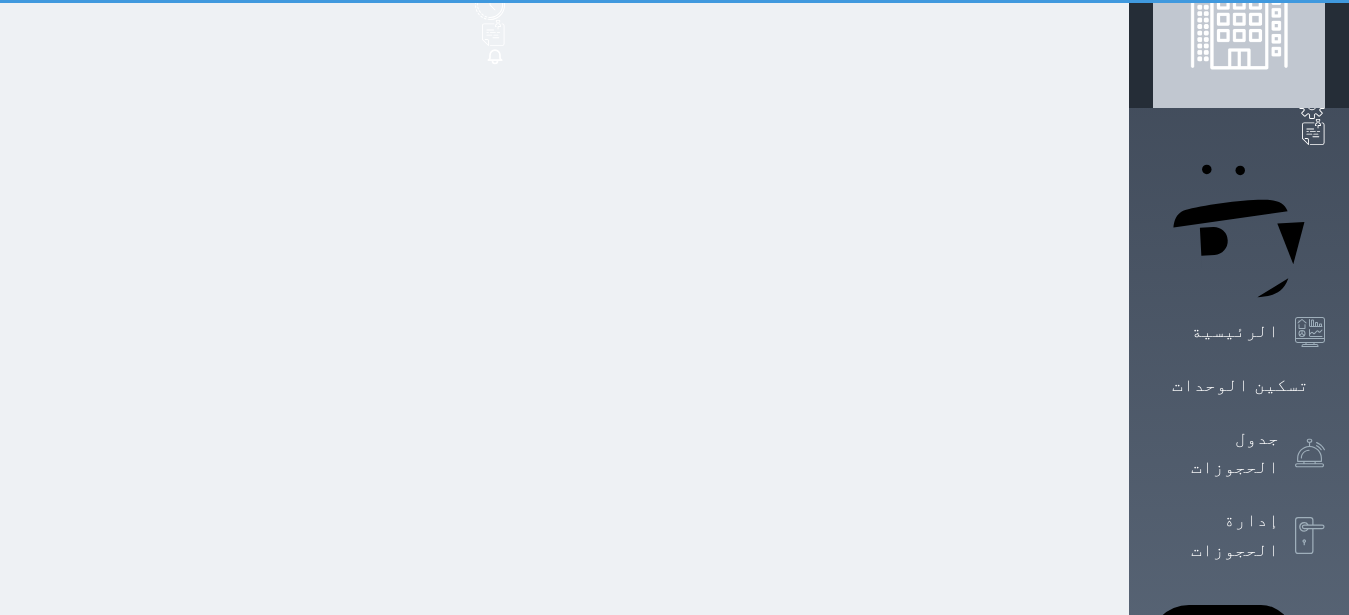 scroll, scrollTop: 0, scrollLeft: 0, axis: both 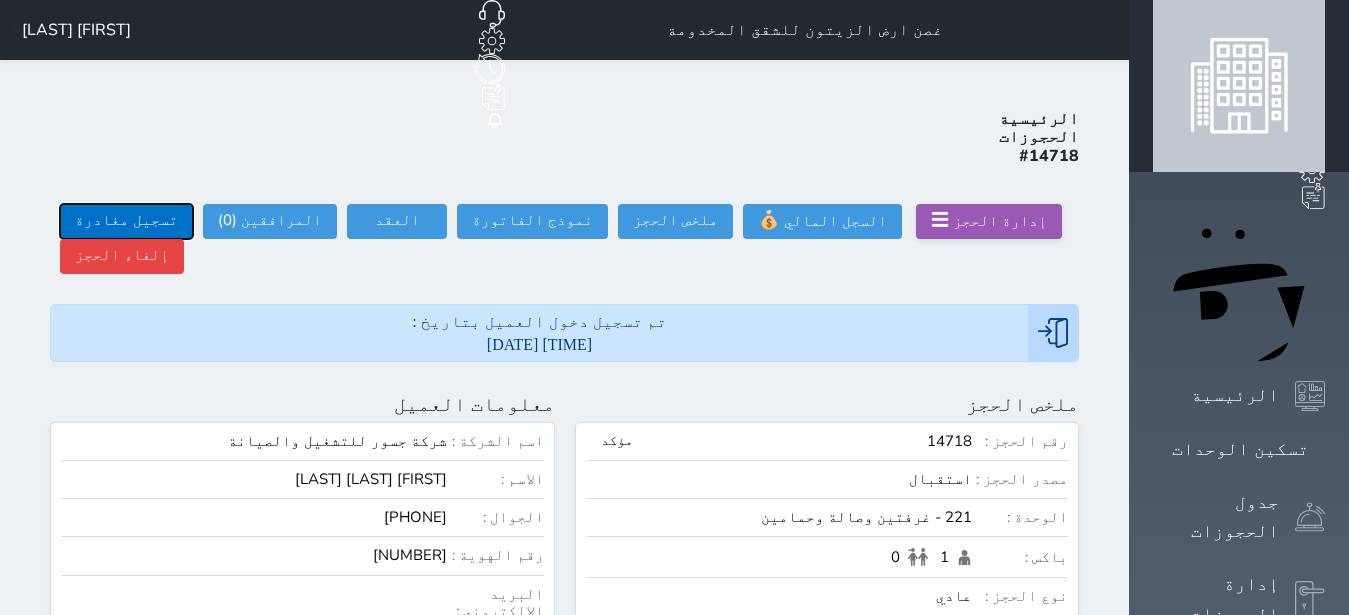 click on "تسجيل مغادرة" at bounding box center [126, 221] 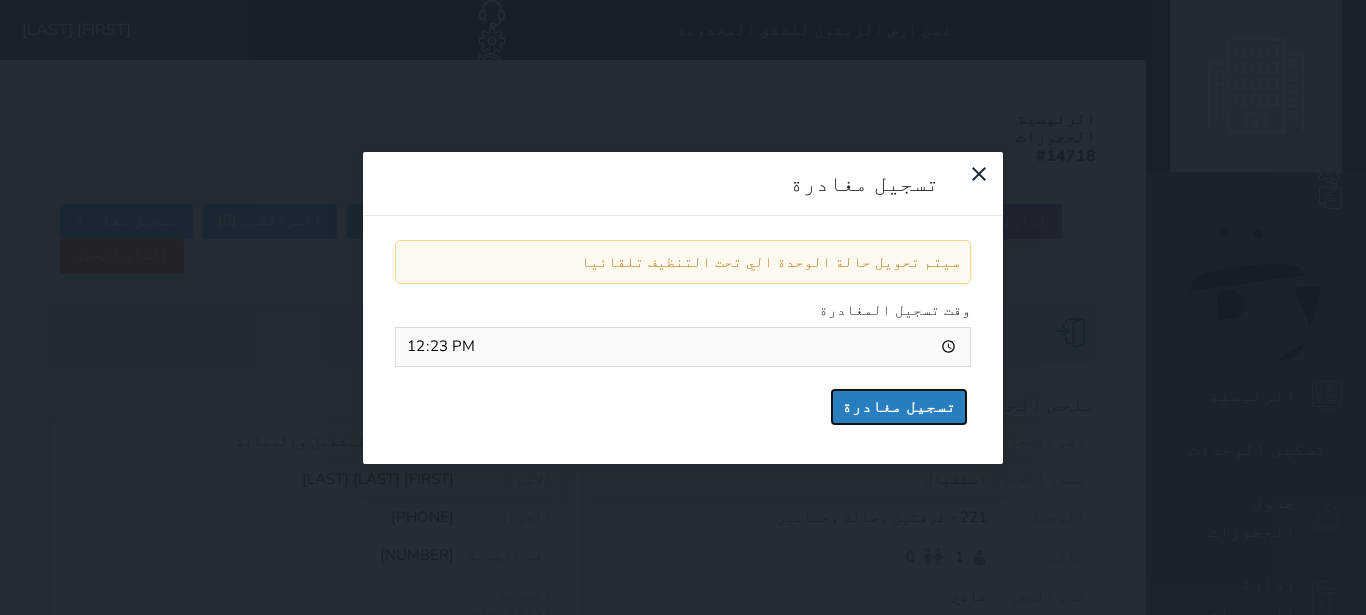 click on "تسجيل مغادرة" at bounding box center [899, 407] 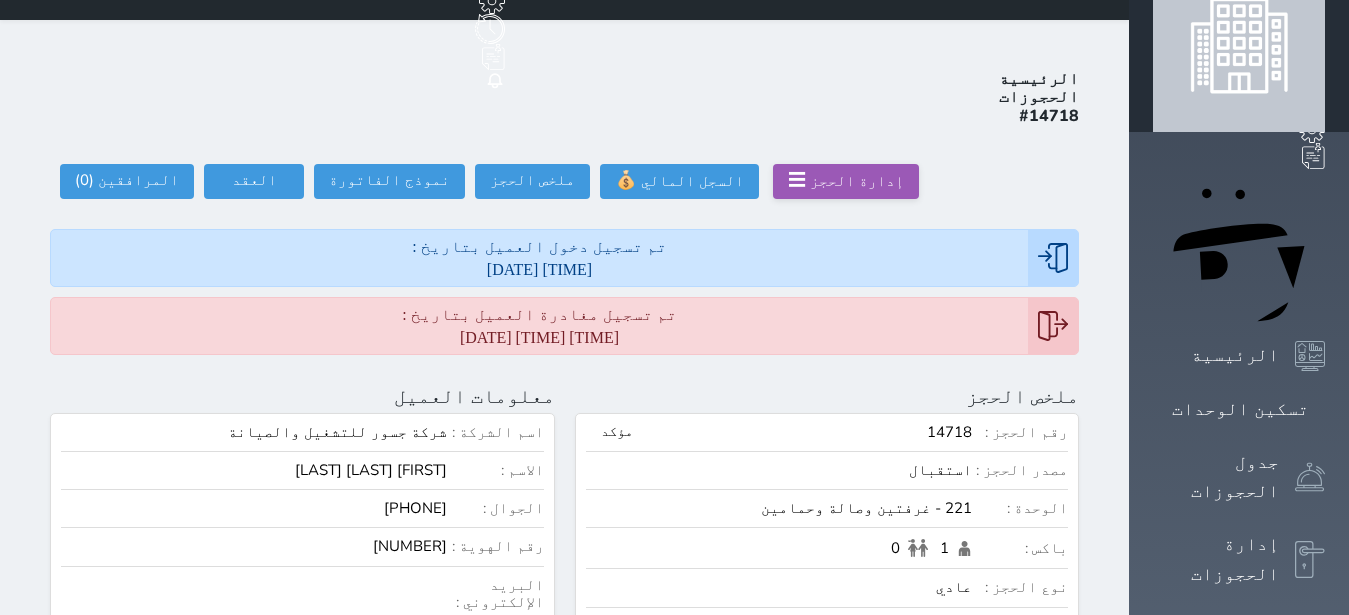scroll, scrollTop: 0, scrollLeft: 0, axis: both 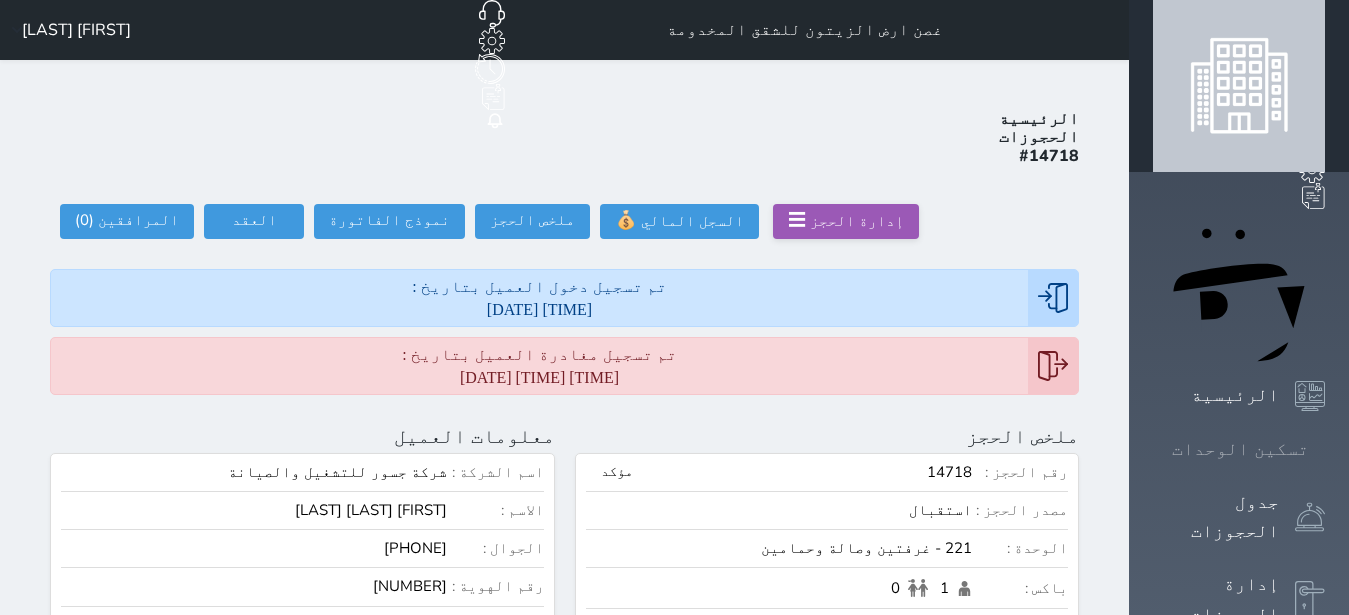 click on "تسكين الوحدات" at bounding box center (1240, 449) 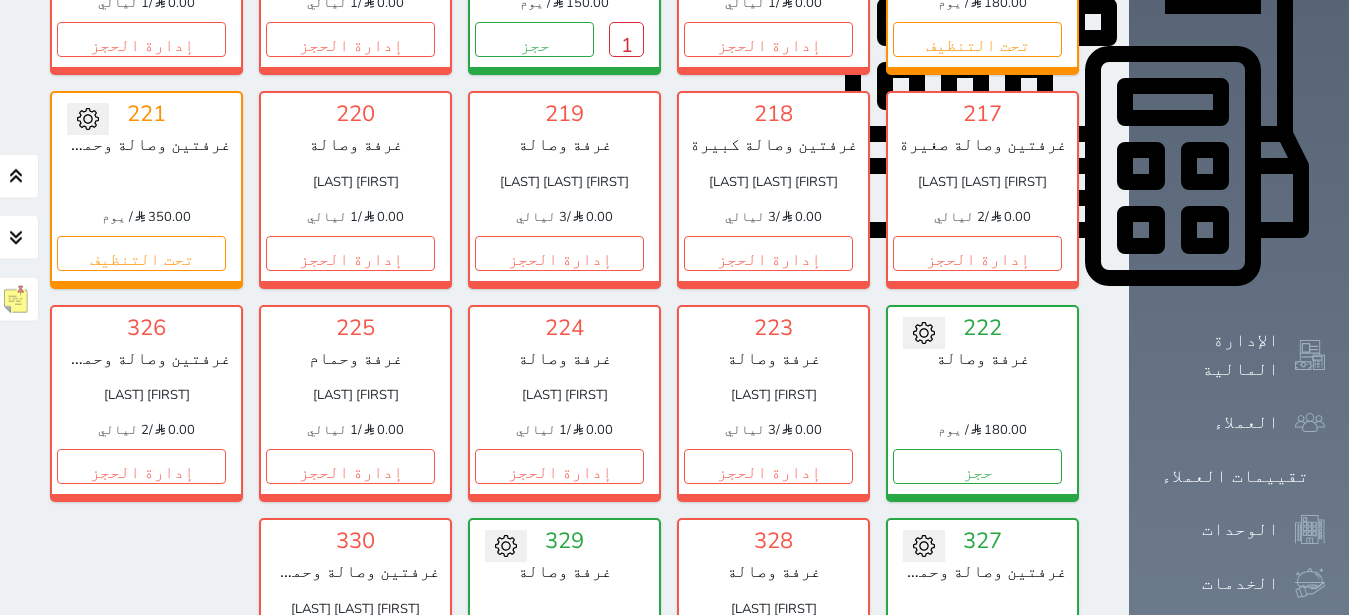 scroll, scrollTop: 834, scrollLeft: 0, axis: vertical 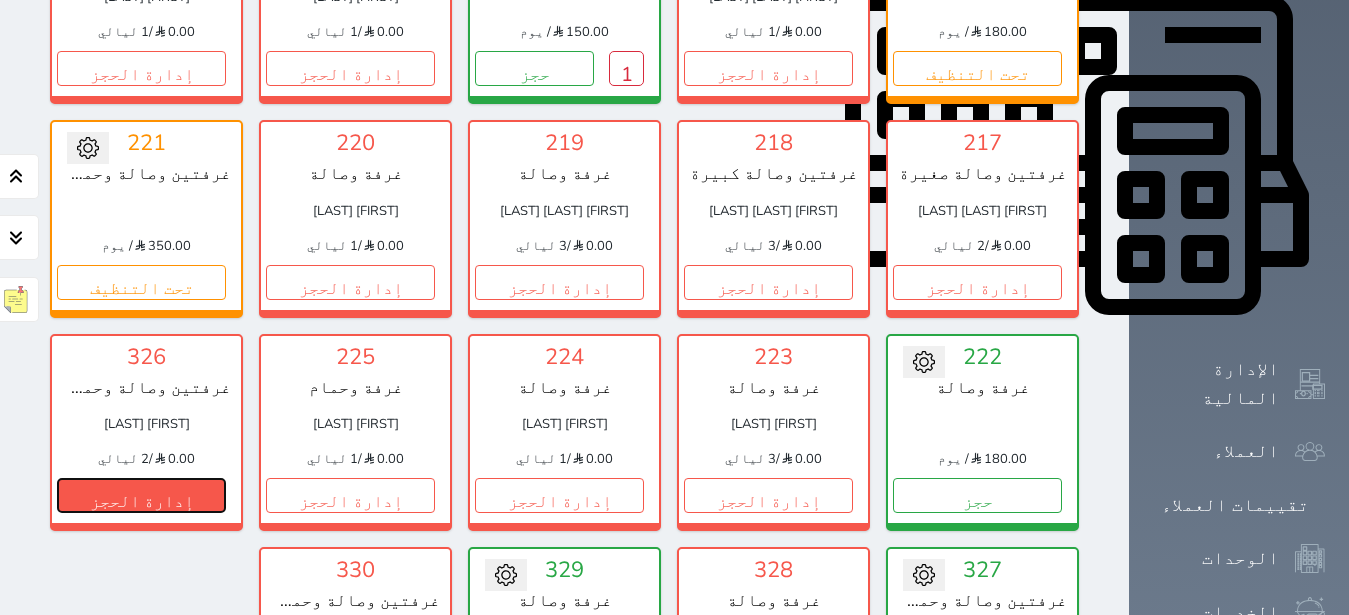 click on "إدارة الحجز" at bounding box center (141, 495) 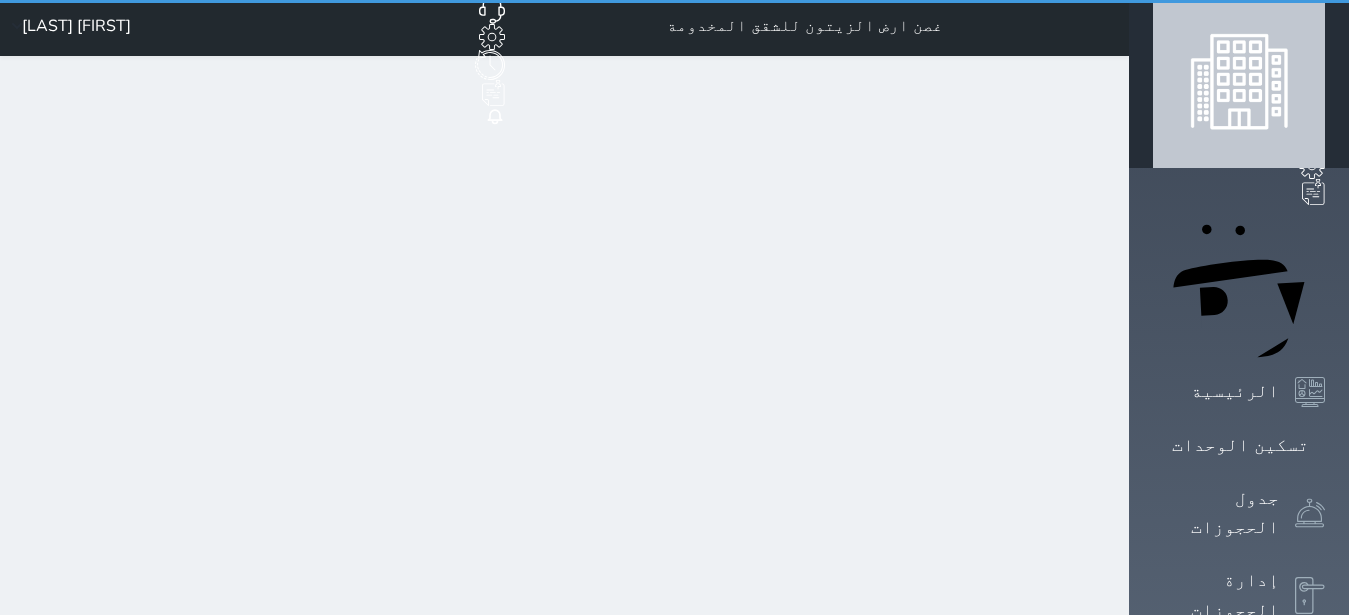 scroll, scrollTop: 0, scrollLeft: 0, axis: both 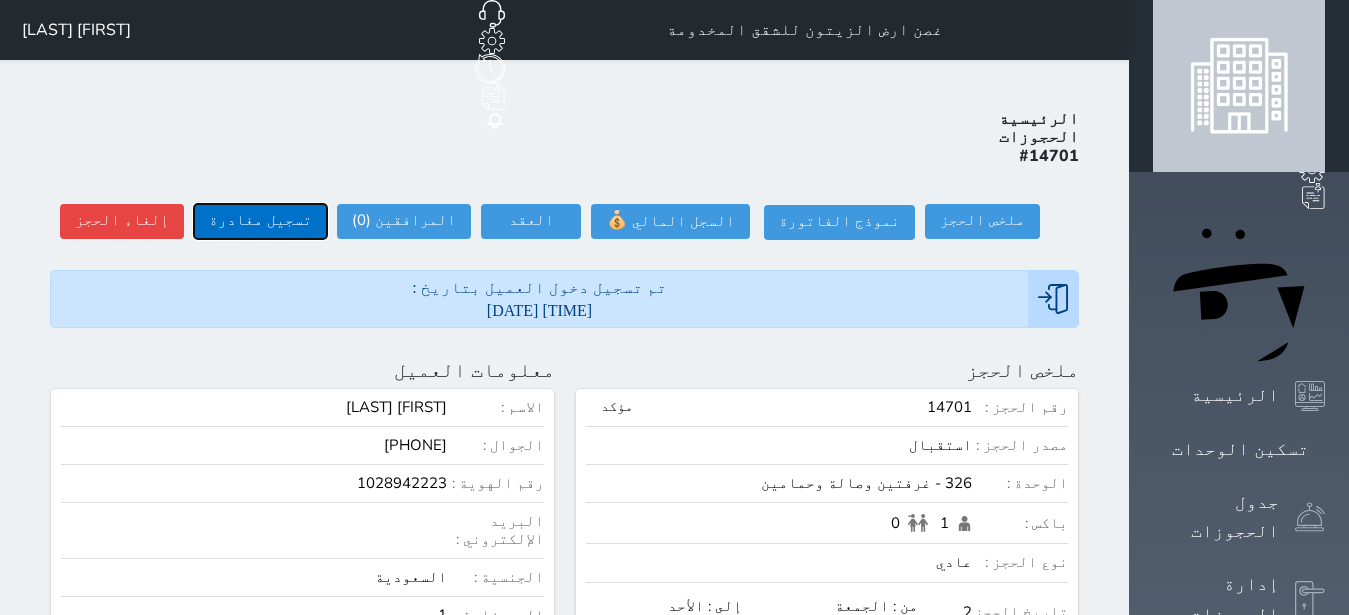 click on "تسجيل مغادرة" at bounding box center (260, 221) 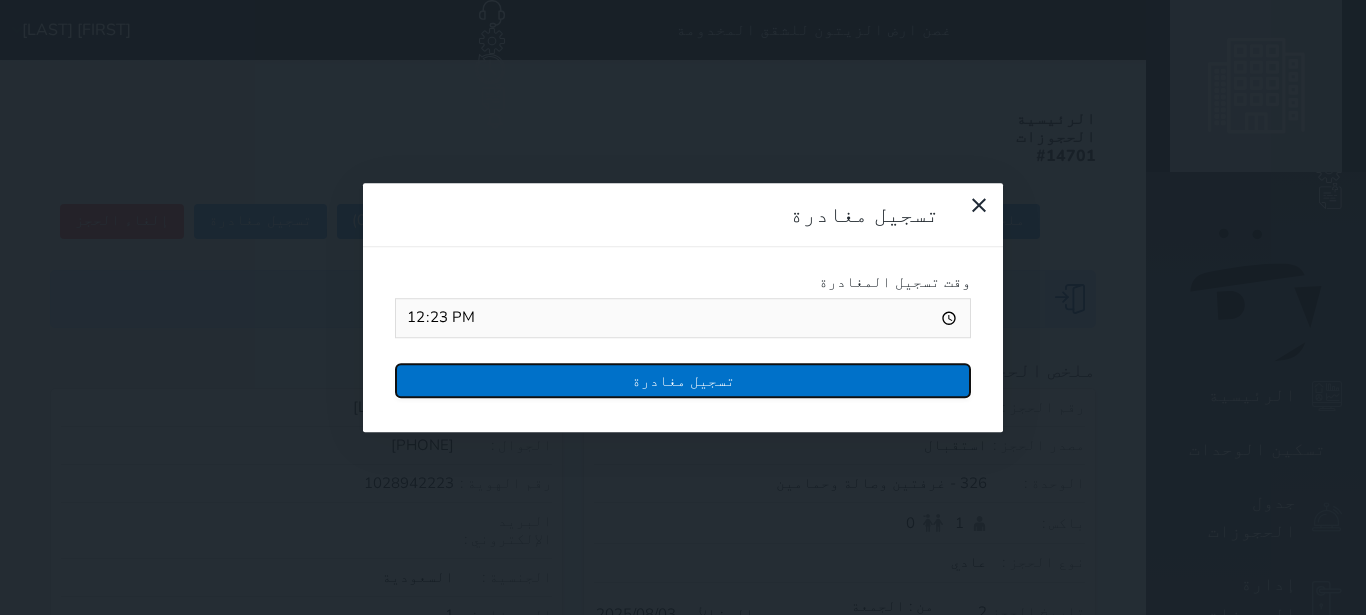 click on "تسجيل مغادرة" at bounding box center [683, 380] 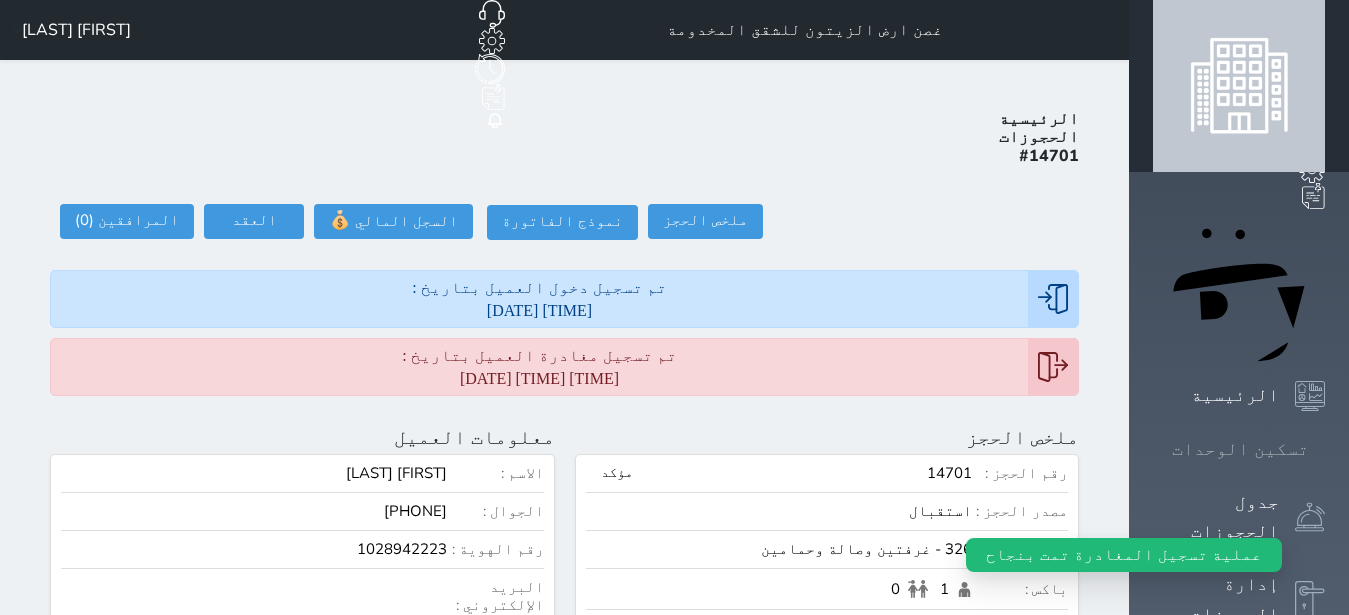 click 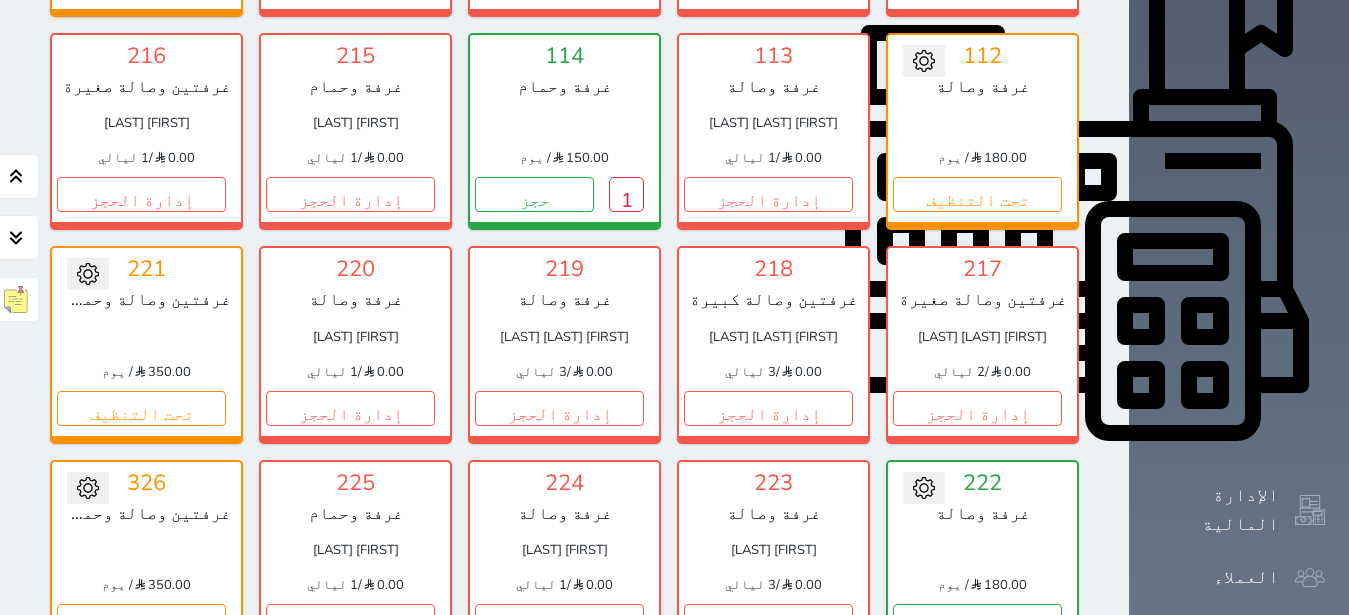 scroll, scrollTop: 204, scrollLeft: 0, axis: vertical 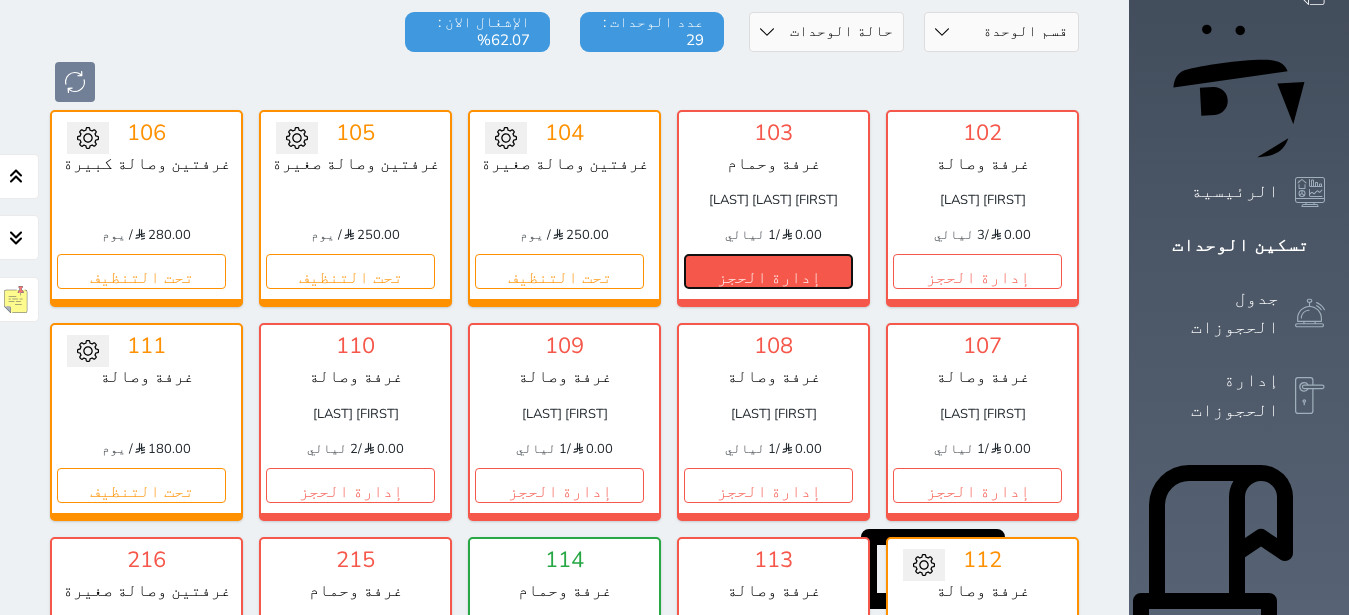 click on "إدارة الحجز" at bounding box center (768, 271) 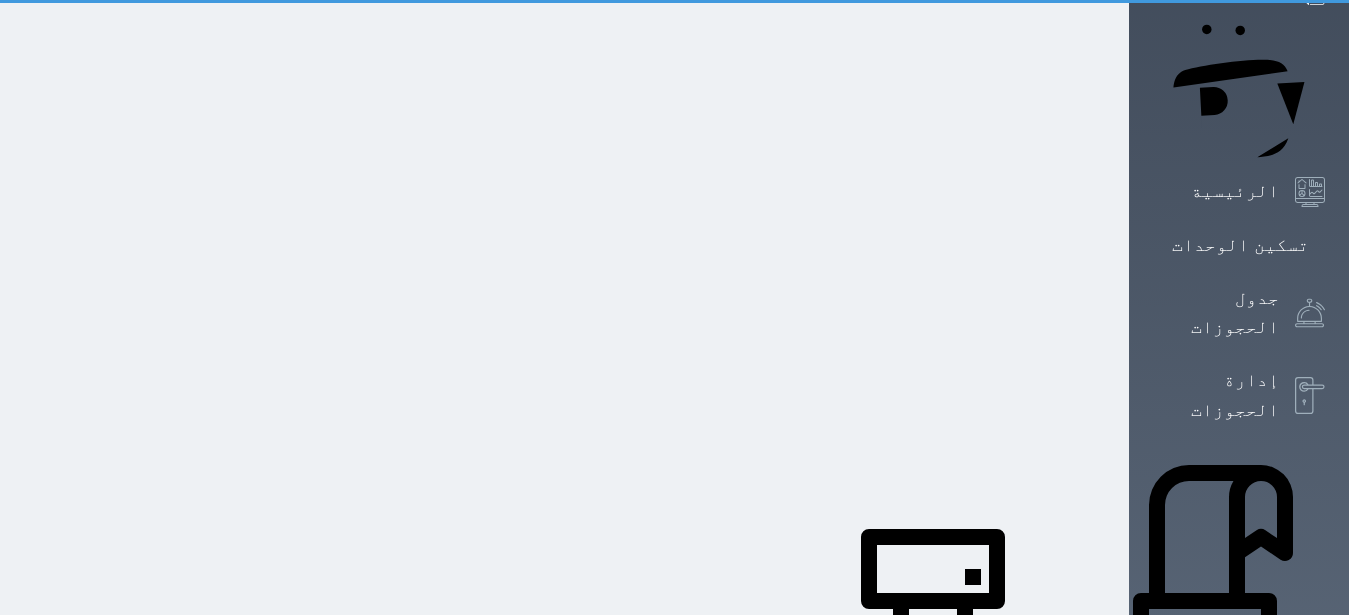 scroll, scrollTop: 0, scrollLeft: 0, axis: both 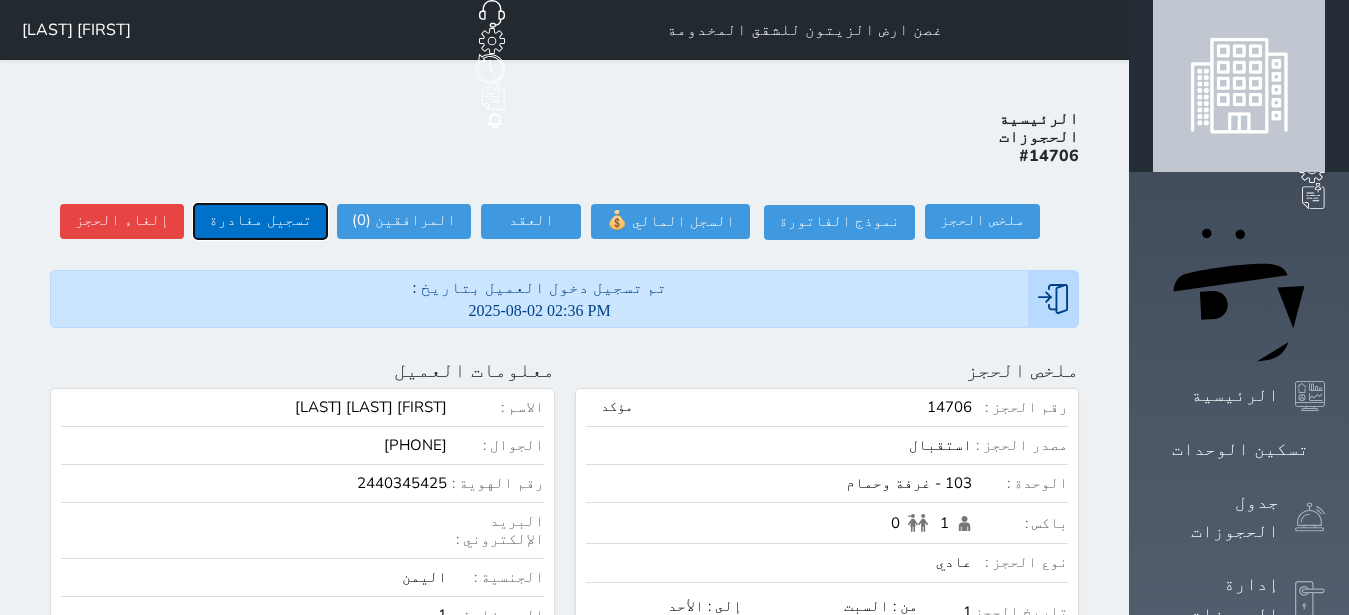click on "تسجيل مغادرة" at bounding box center [260, 221] 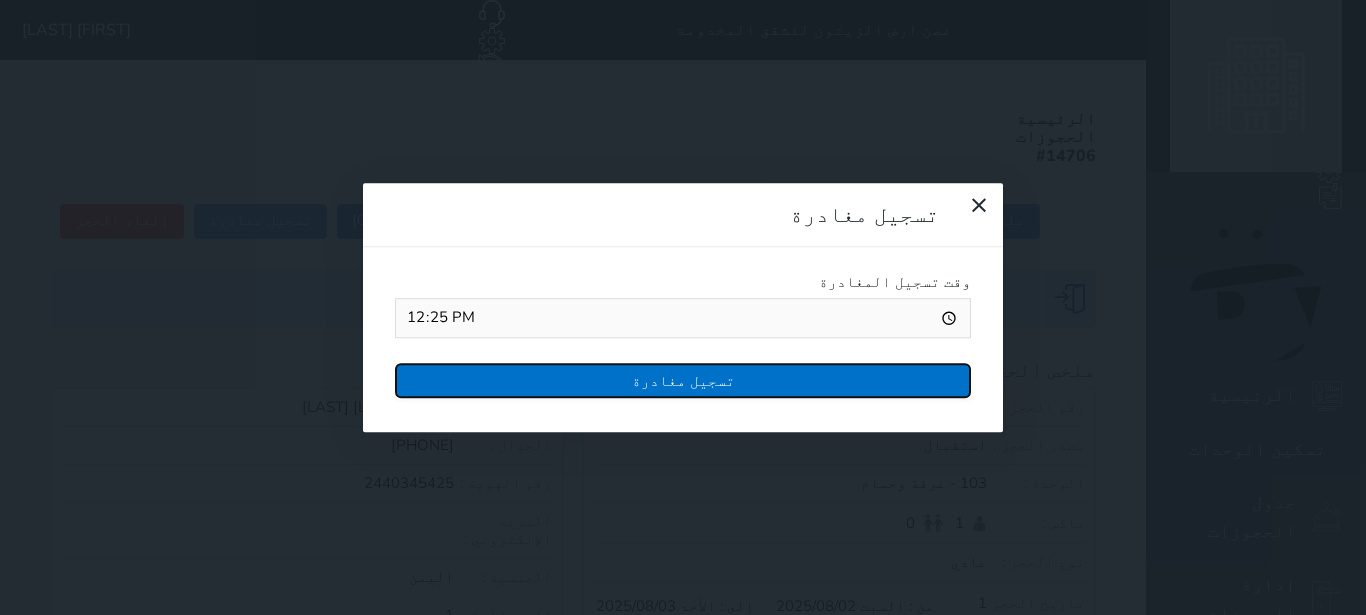 click on "تسجيل مغادرة" at bounding box center [683, 380] 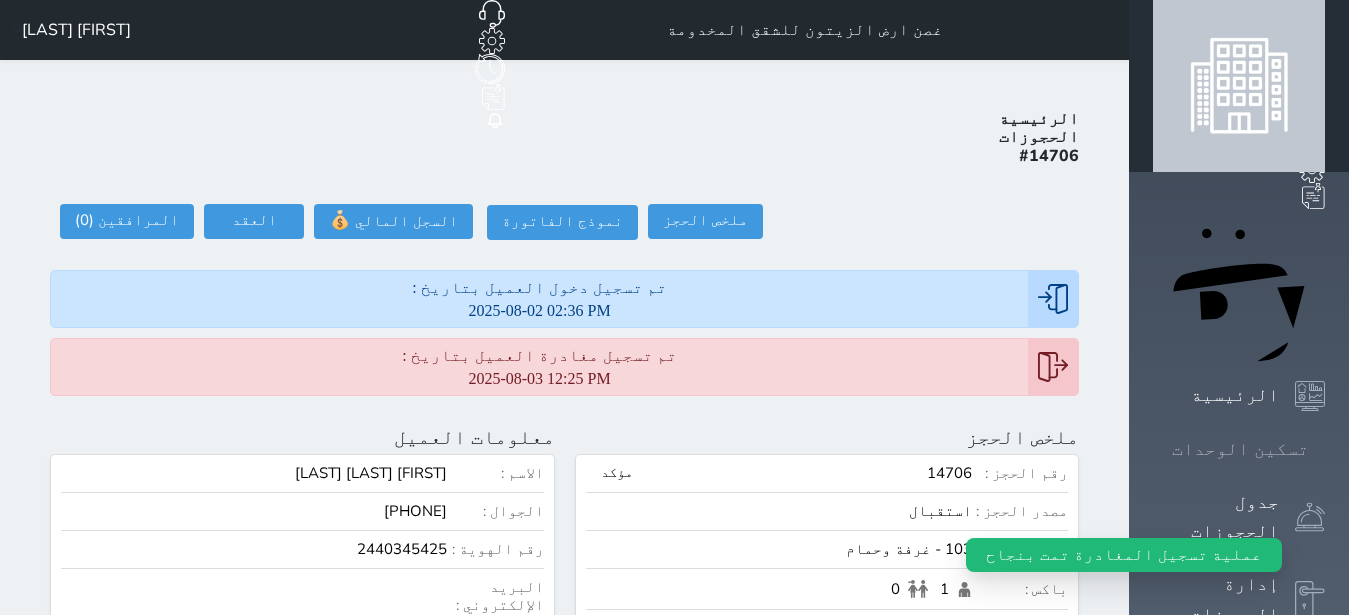 click at bounding box center [1325, 449] 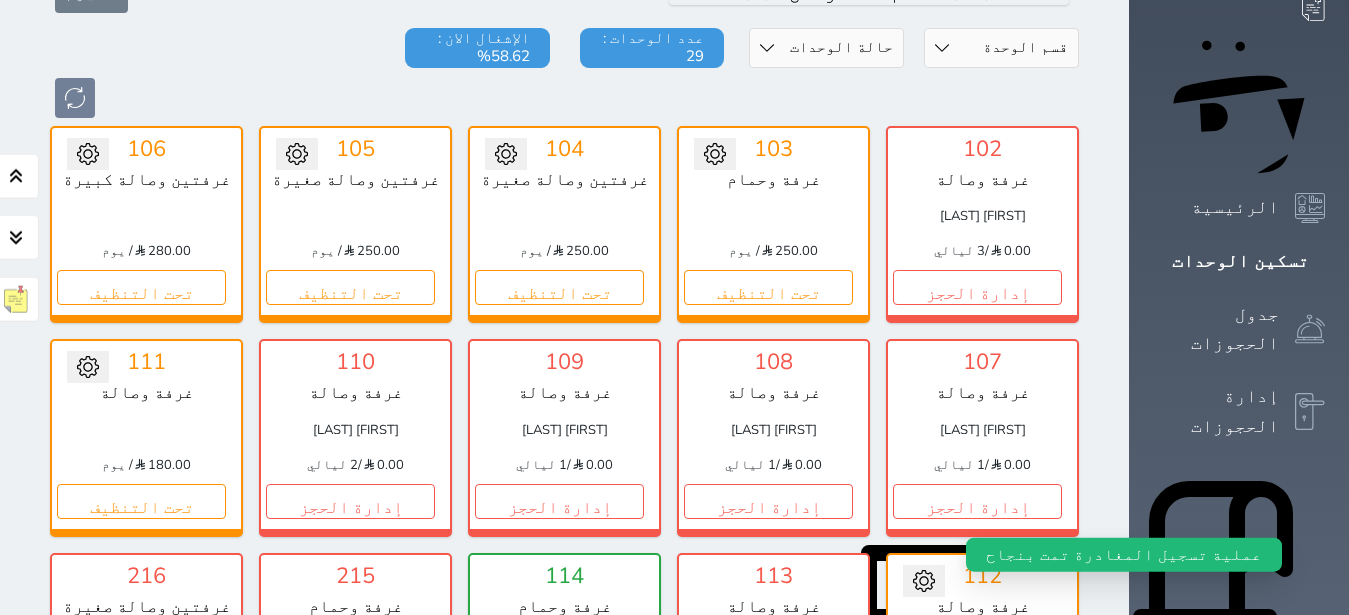 scroll, scrollTop: 78, scrollLeft: 0, axis: vertical 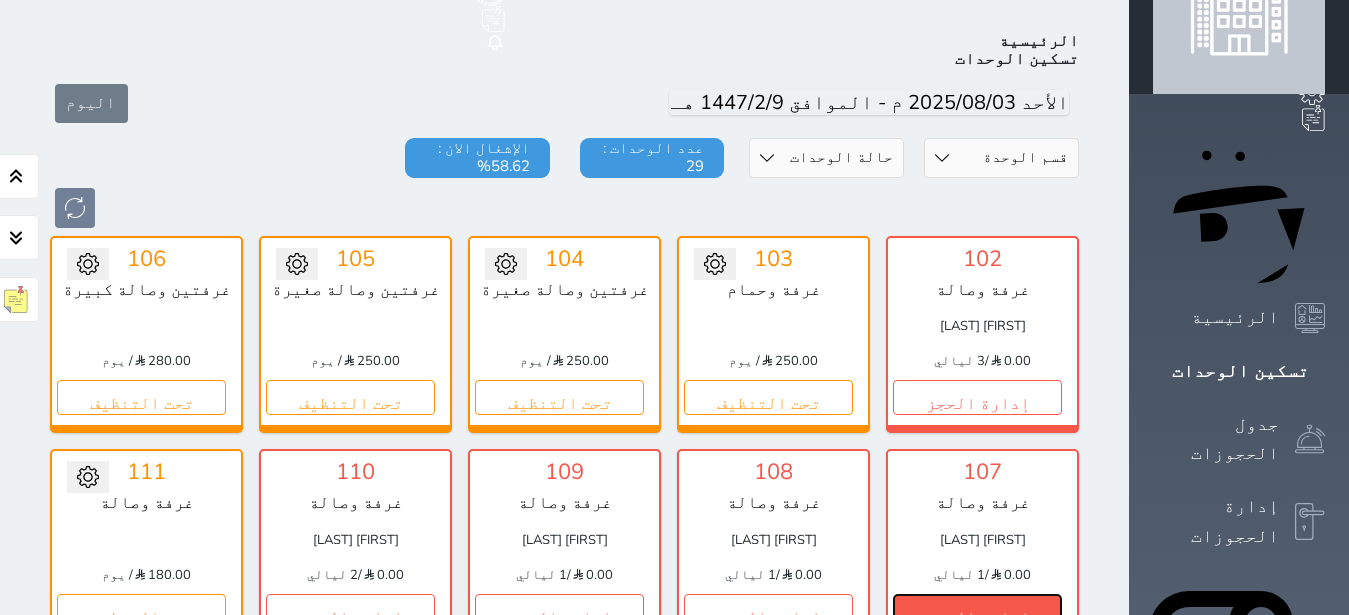 click on "إدارة الحجز" at bounding box center (977, 611) 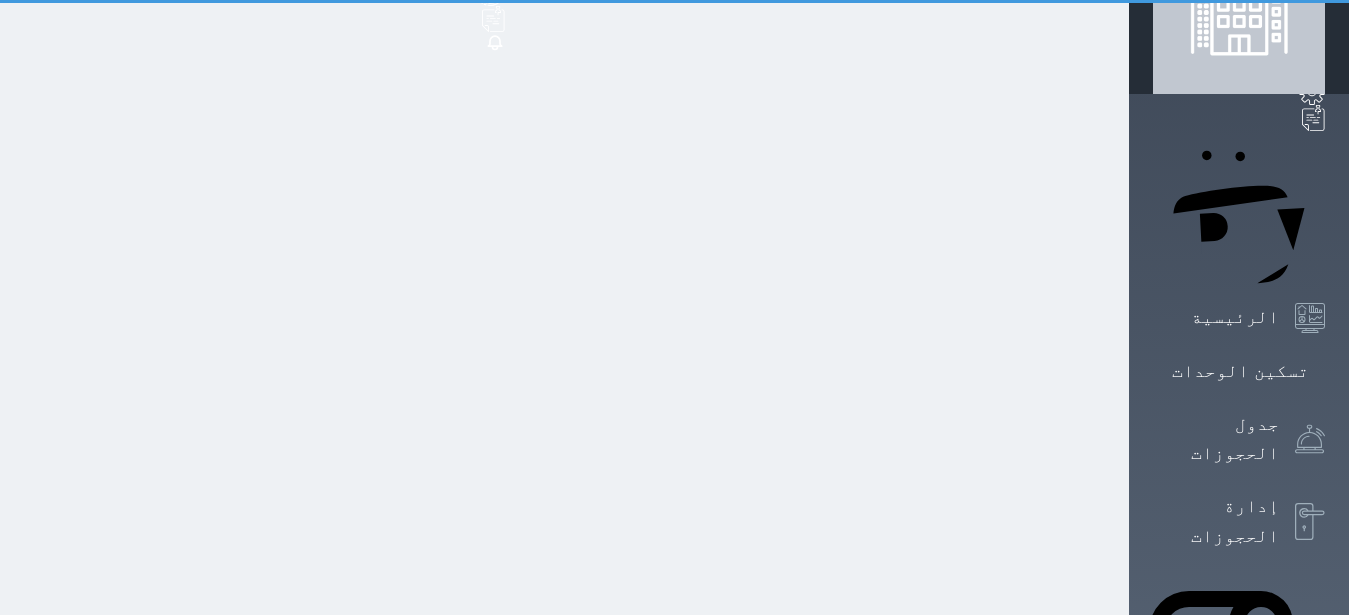 scroll, scrollTop: 0, scrollLeft: 0, axis: both 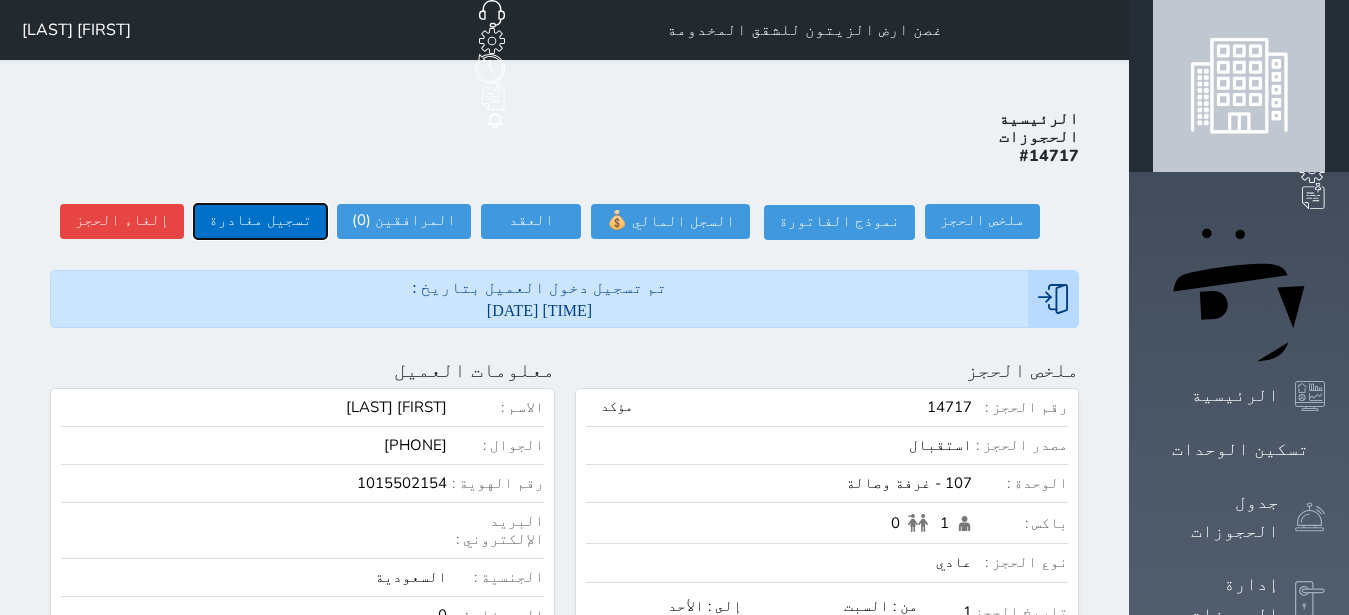 click on "تسجيل مغادرة" at bounding box center [260, 221] 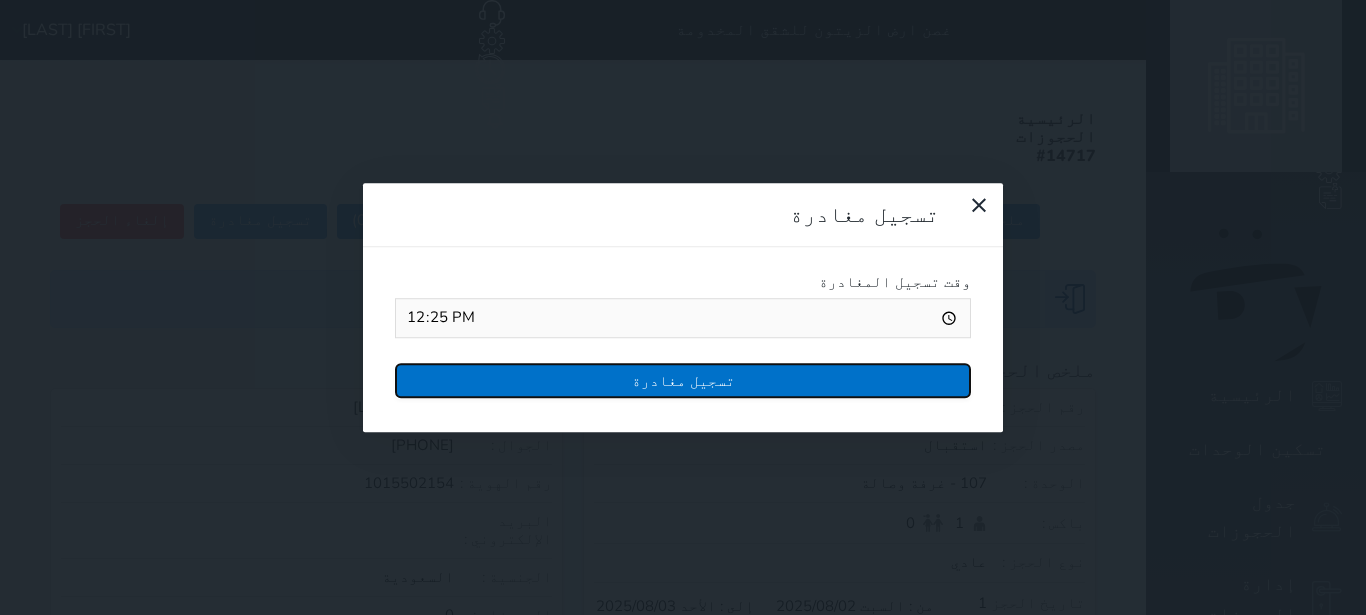 click on "تسجيل مغادرة" at bounding box center (683, 380) 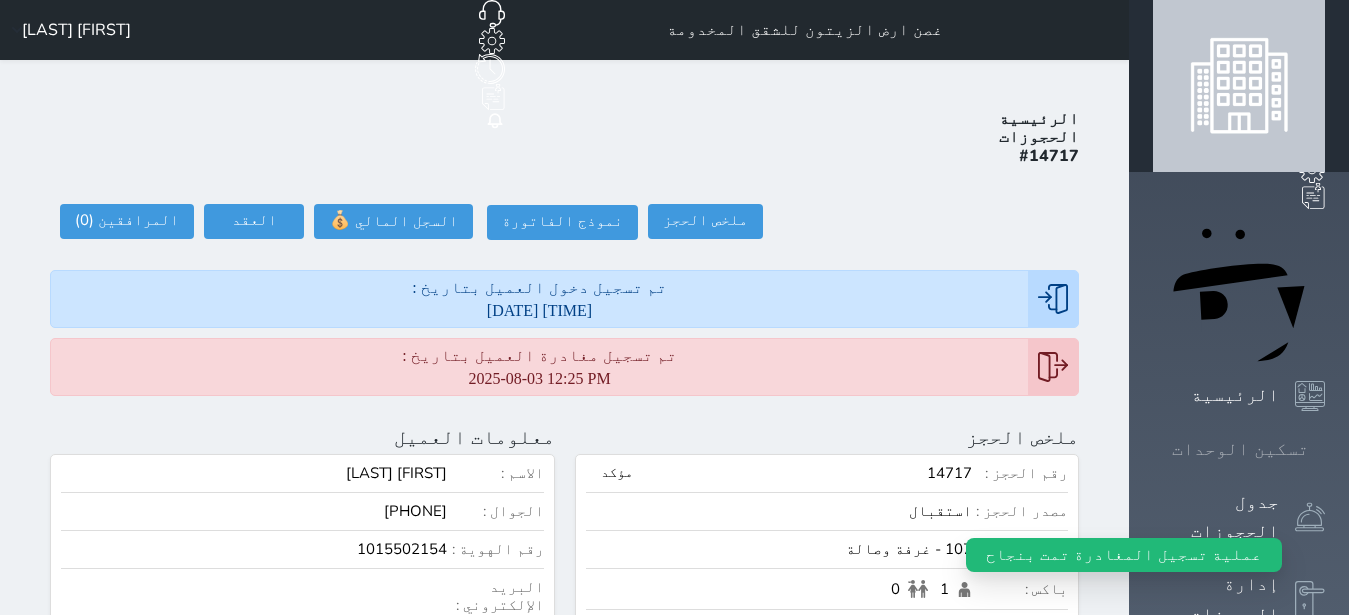 click 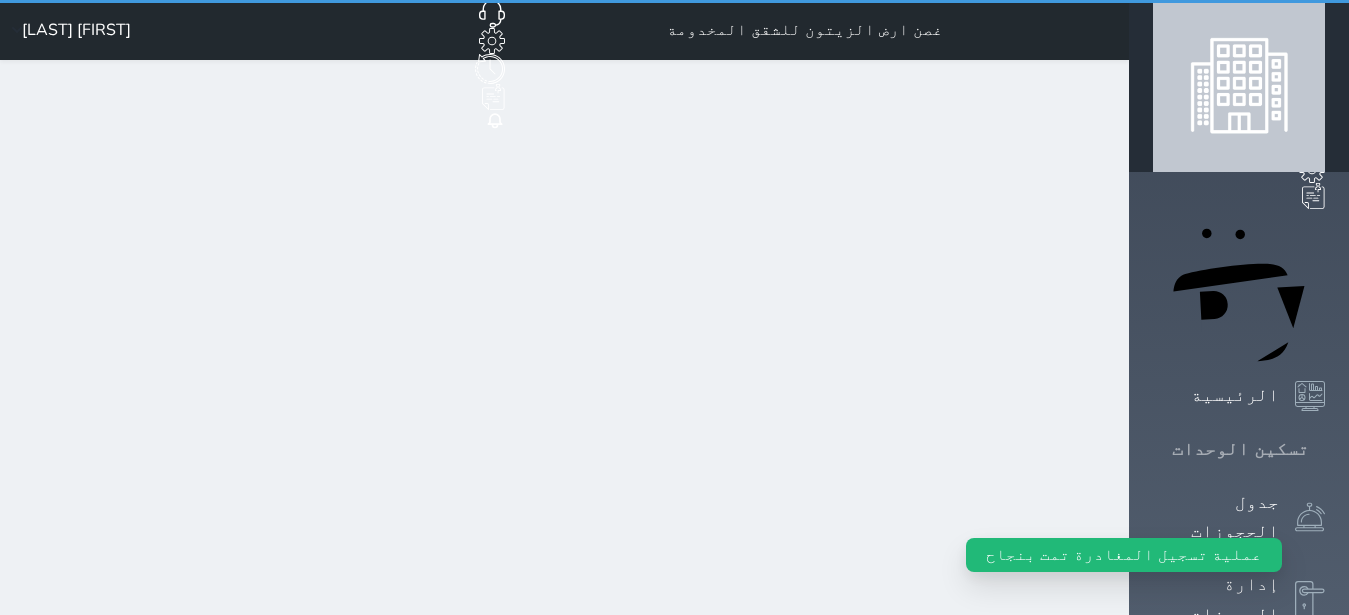 click 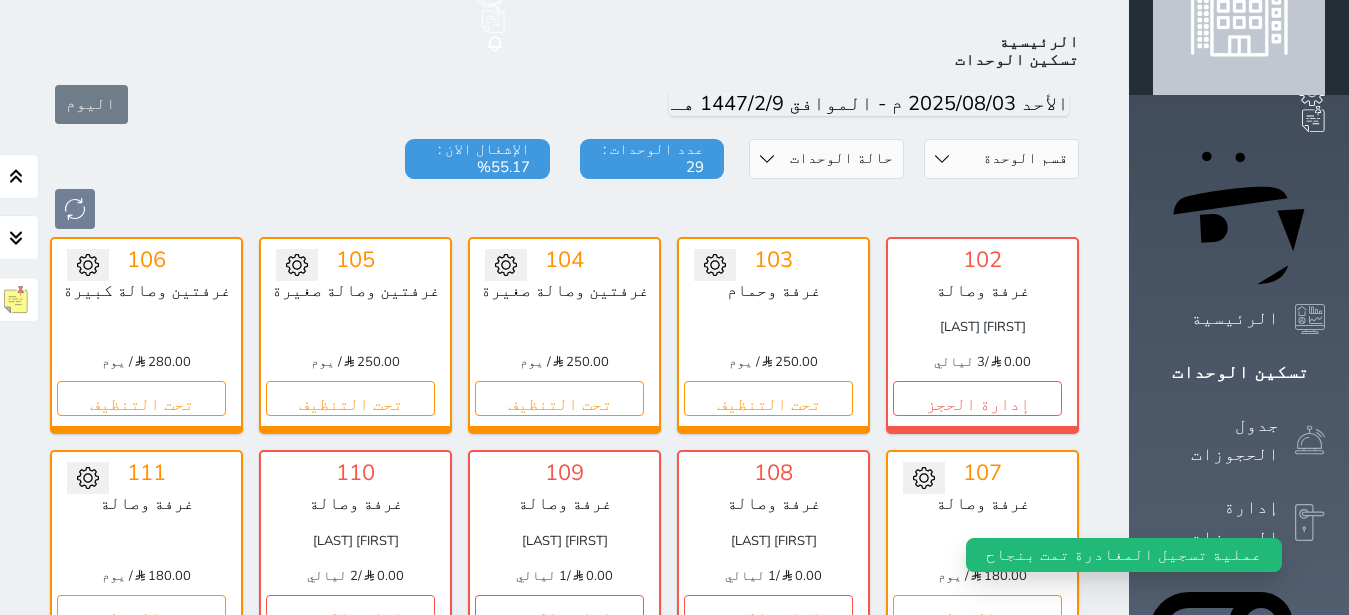 scroll, scrollTop: 78, scrollLeft: 0, axis: vertical 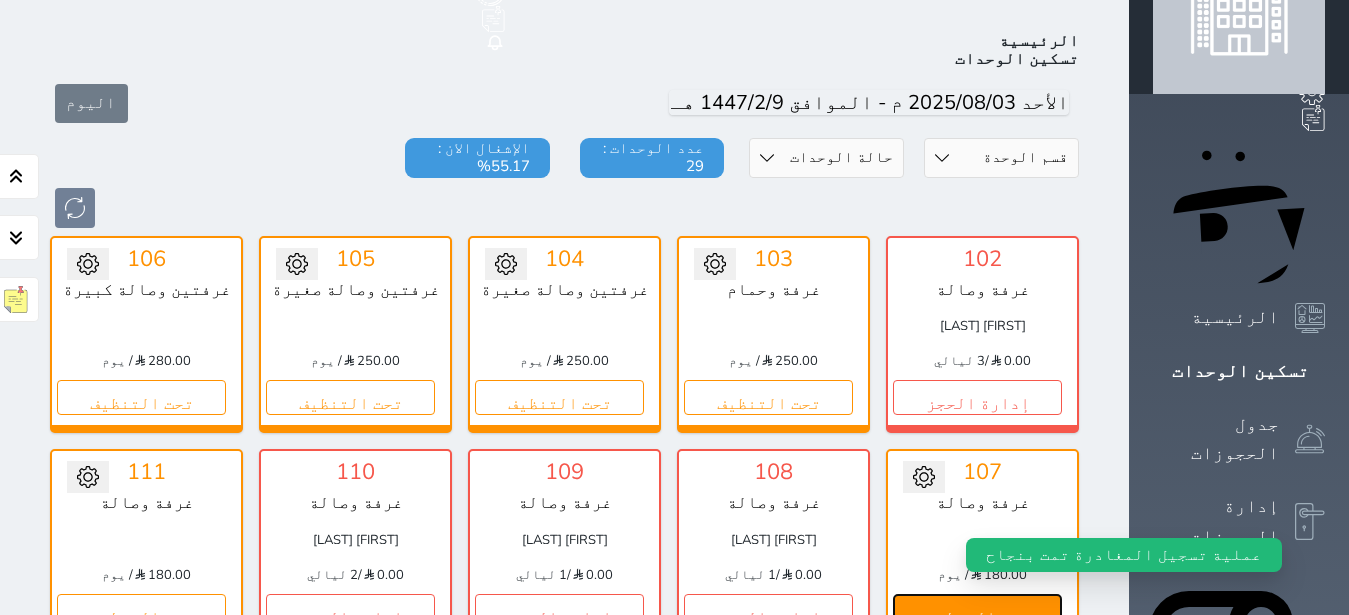 click on "تحت التنظيف" at bounding box center [977, 611] 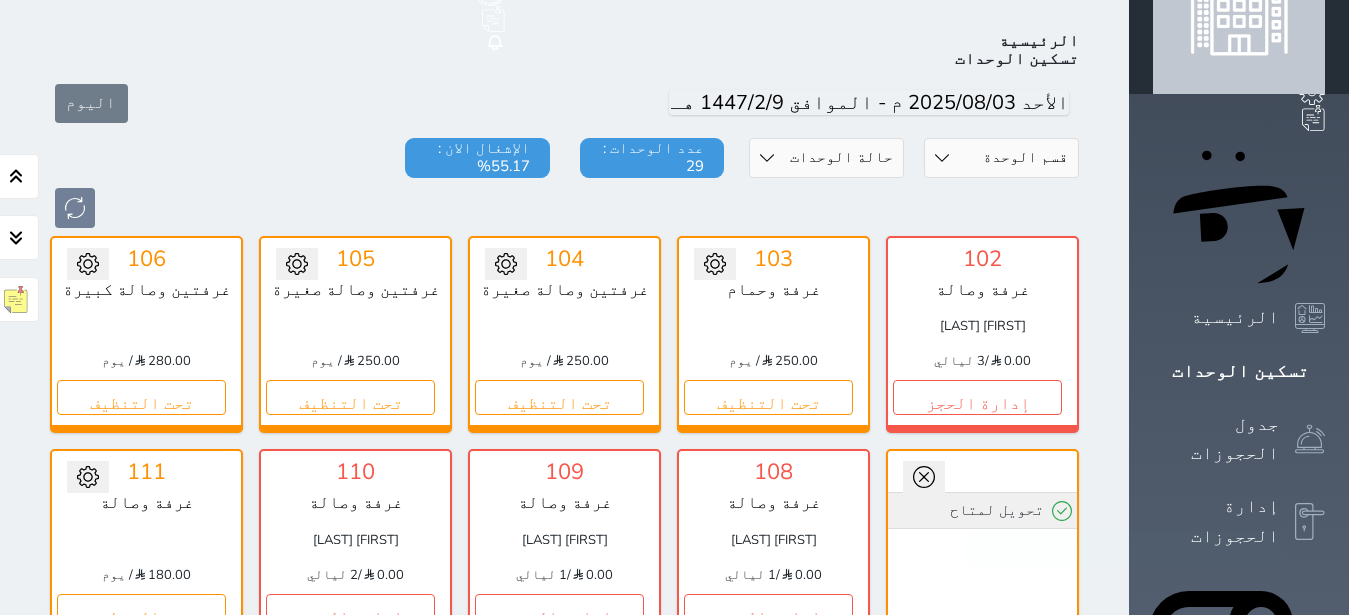 click on "تحويل لمتاح" at bounding box center (982, 510) 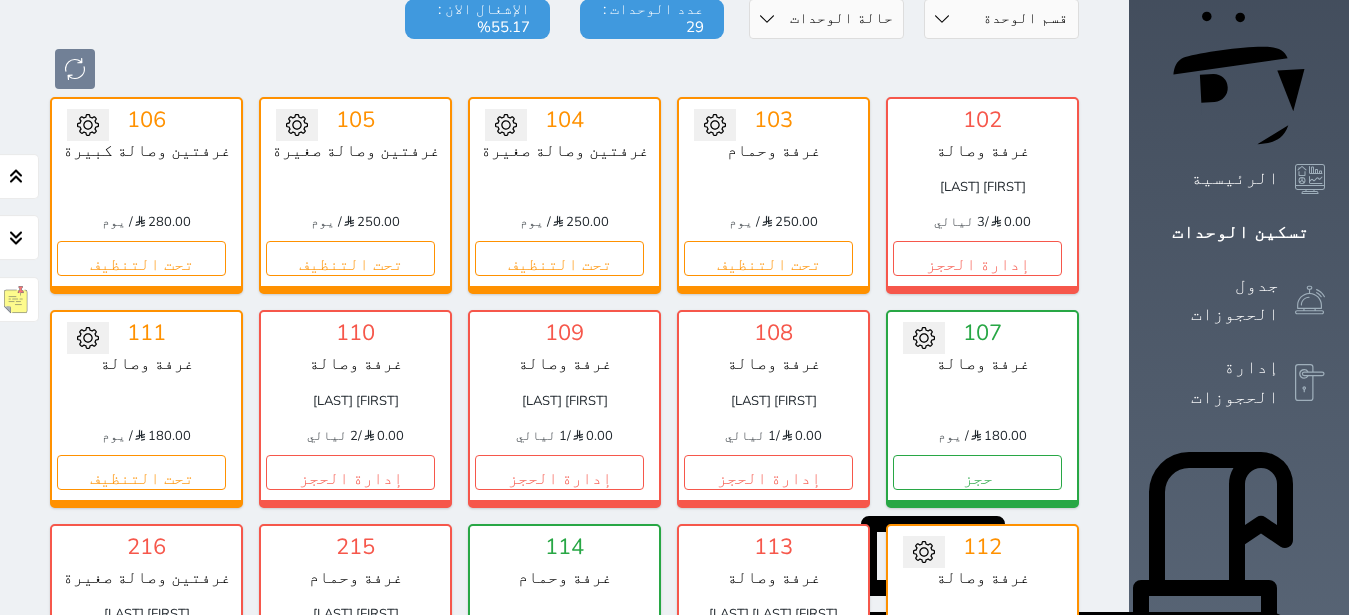 scroll, scrollTop: 204, scrollLeft: 0, axis: vertical 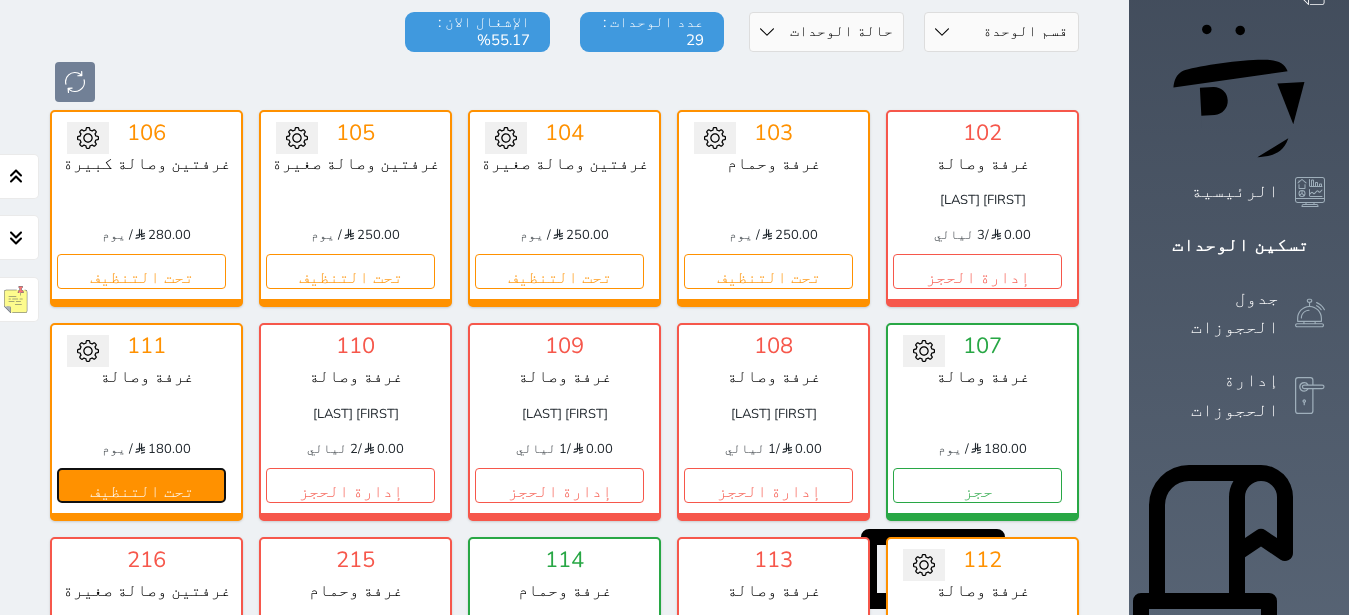 click on "تحت التنظيف" at bounding box center (141, 485) 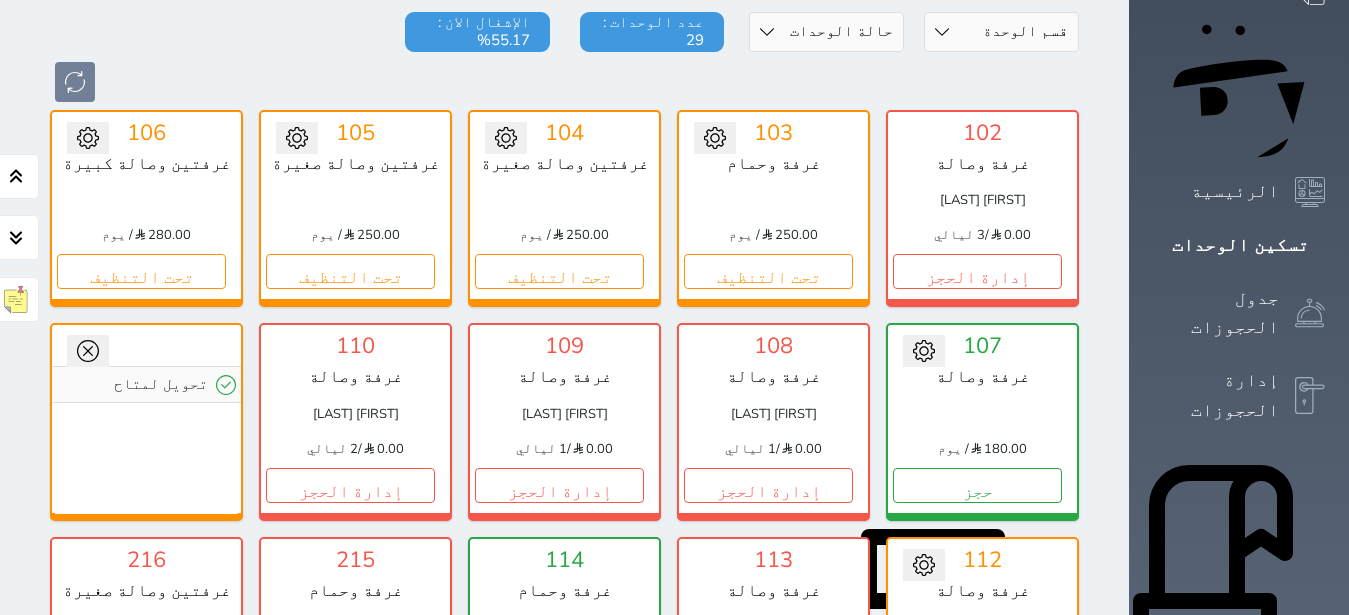 click on "تحويل لمتاح" at bounding box center [146, 419] 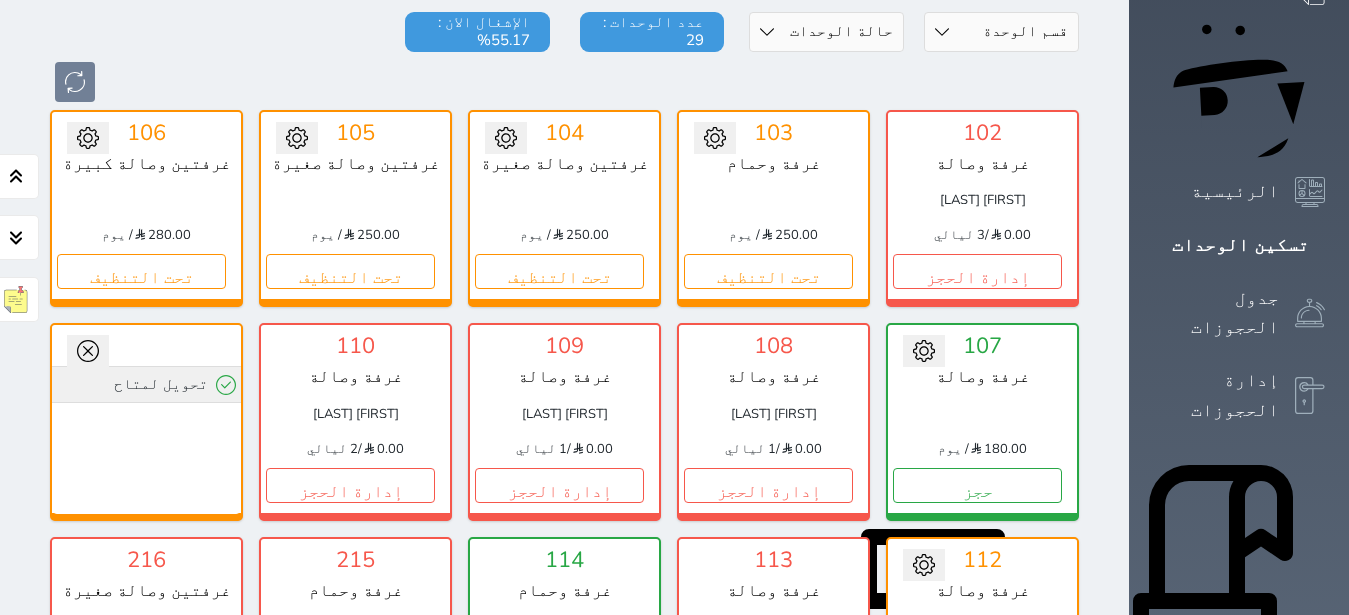 click on "تحويل لمتاح" at bounding box center [146, 384] 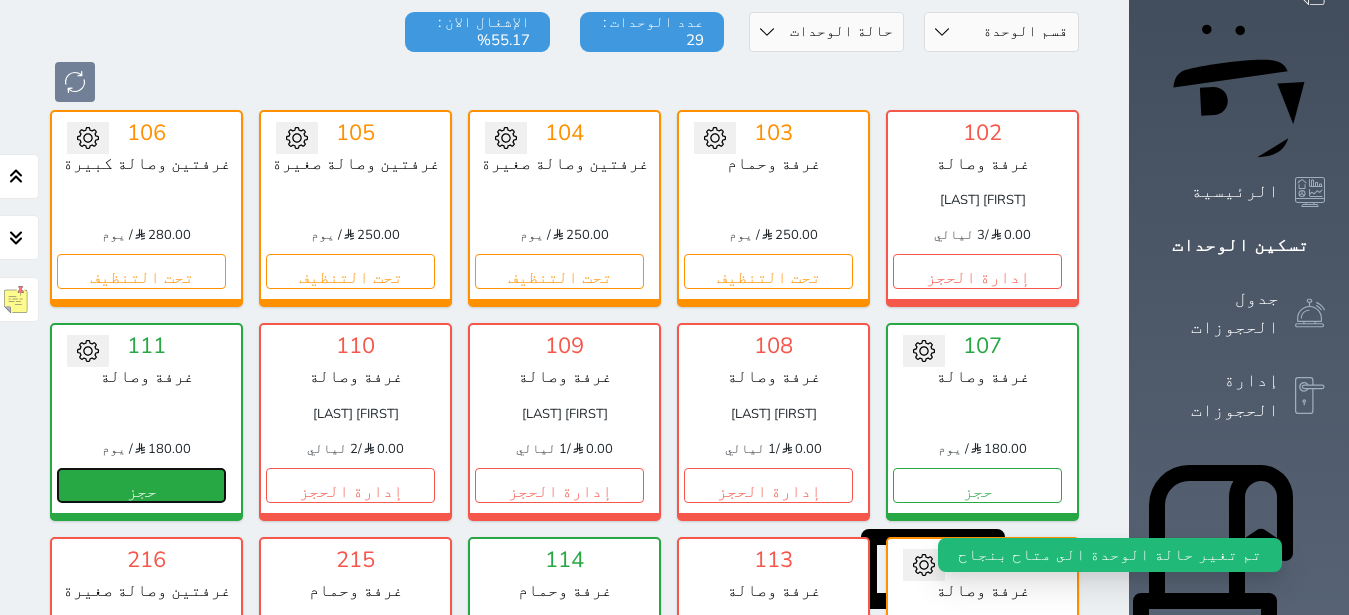 click on "حجز" at bounding box center [141, 485] 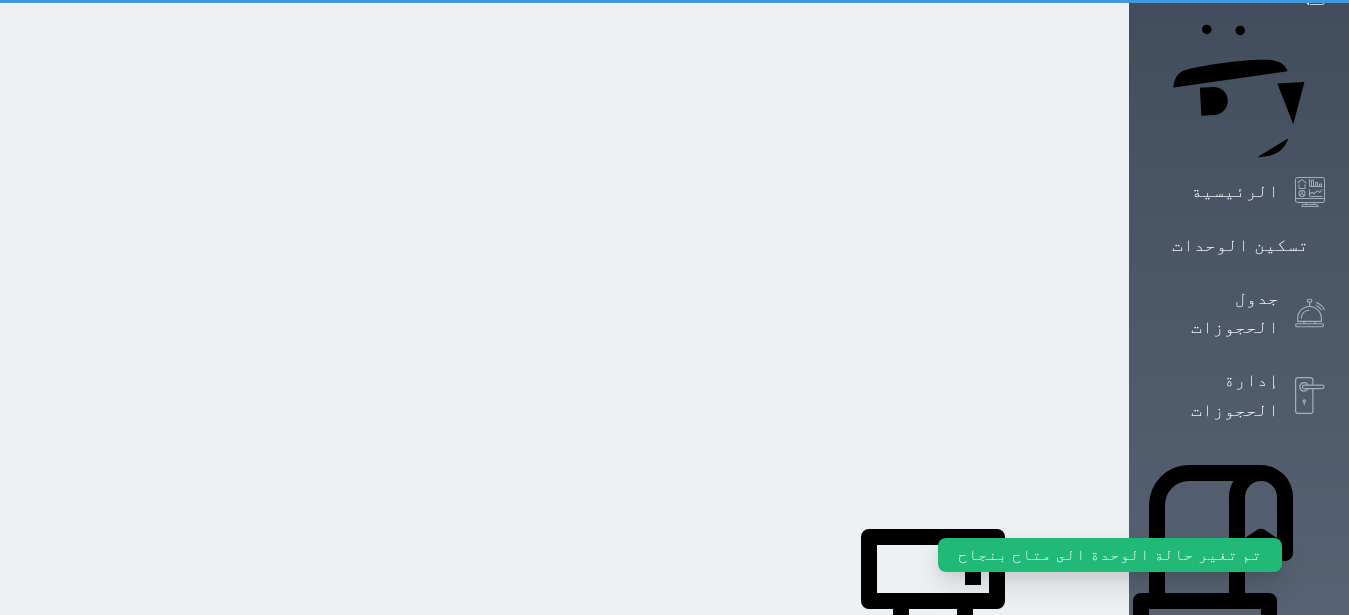 scroll, scrollTop: 143, scrollLeft: 0, axis: vertical 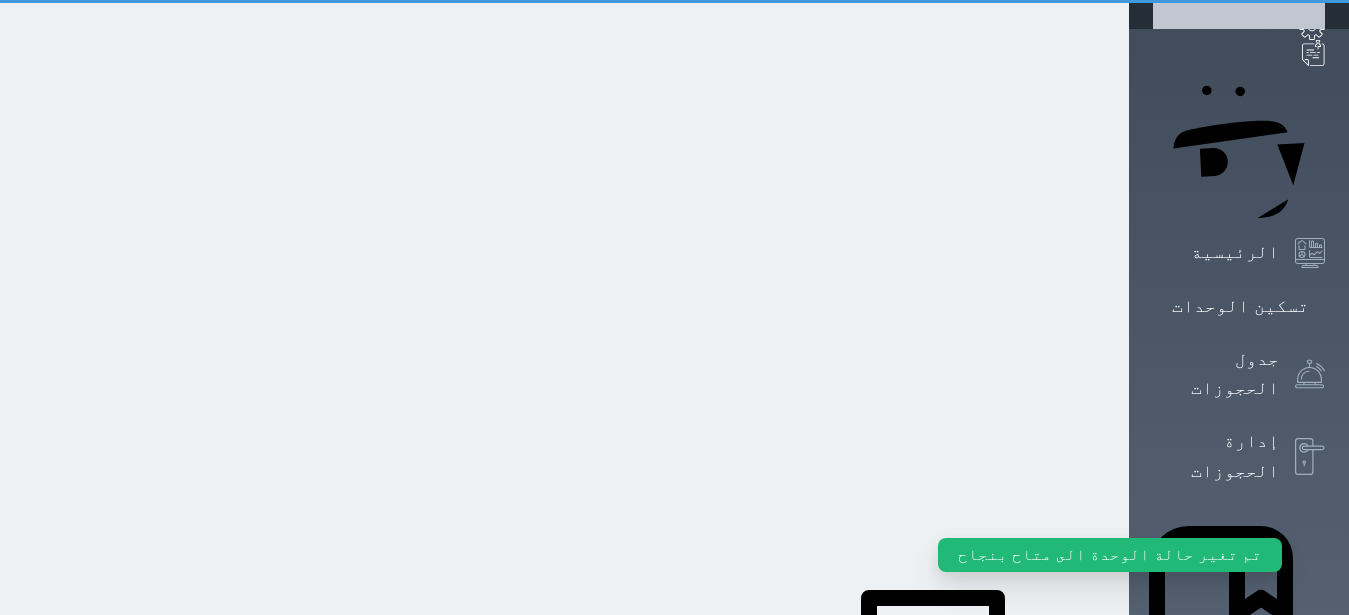 select on "1" 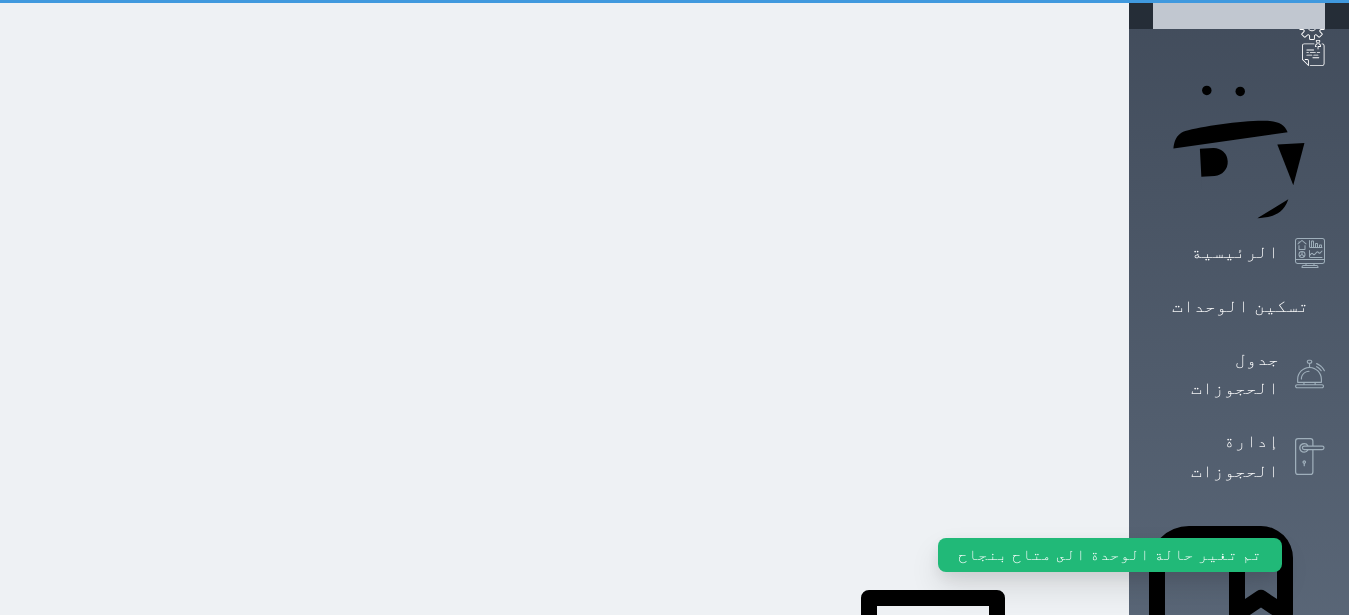 scroll, scrollTop: 0, scrollLeft: 0, axis: both 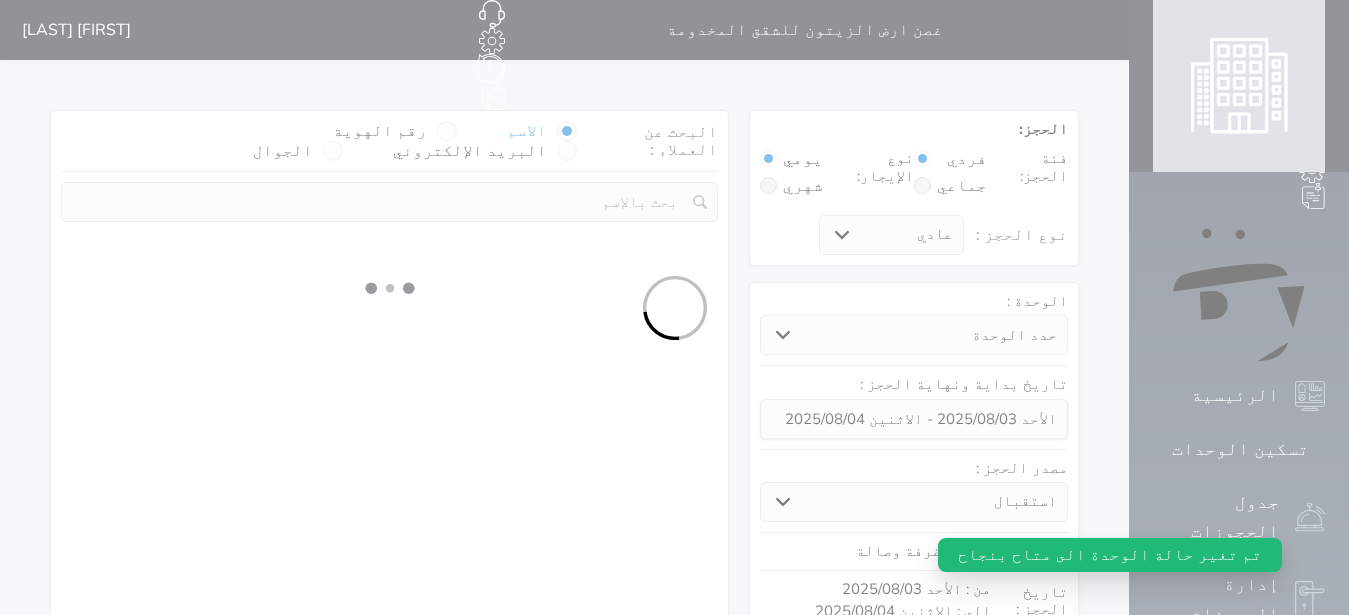 select 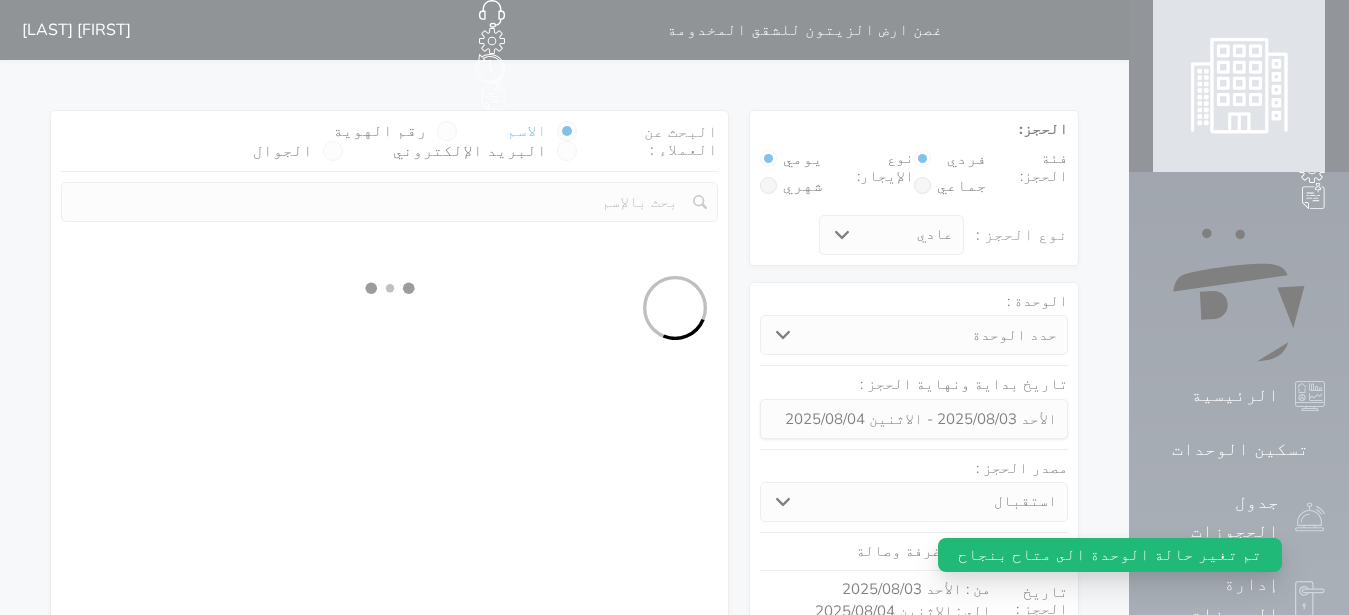 select on "113" 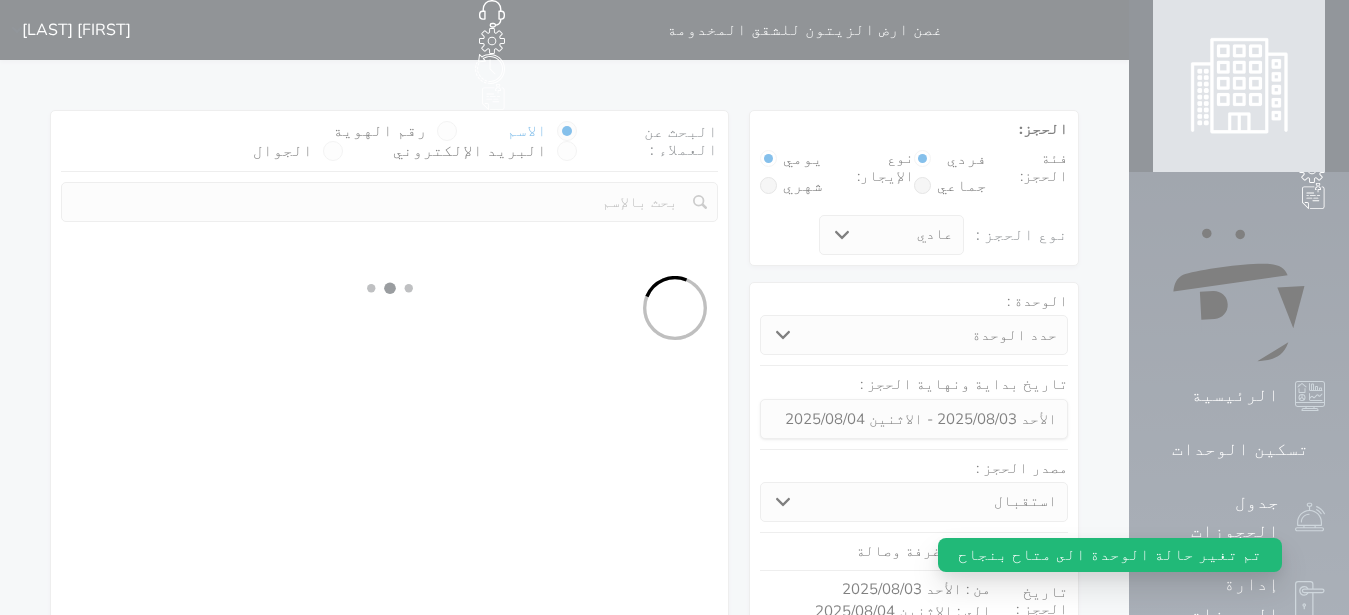 select on "1" 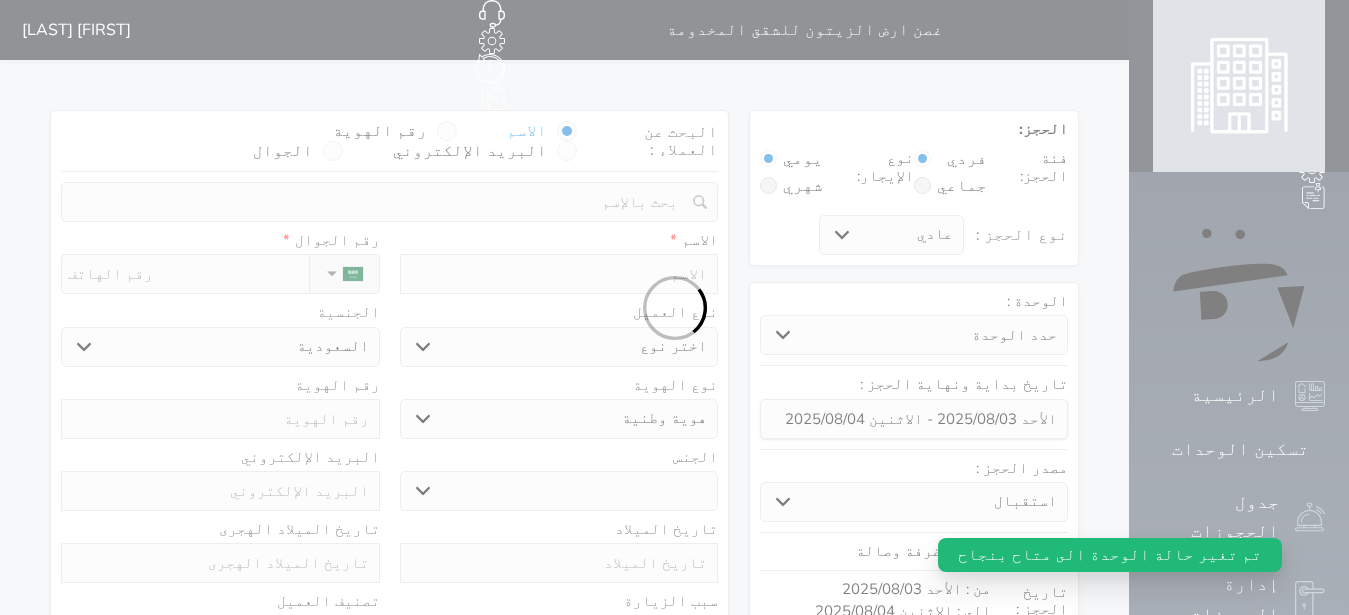 select 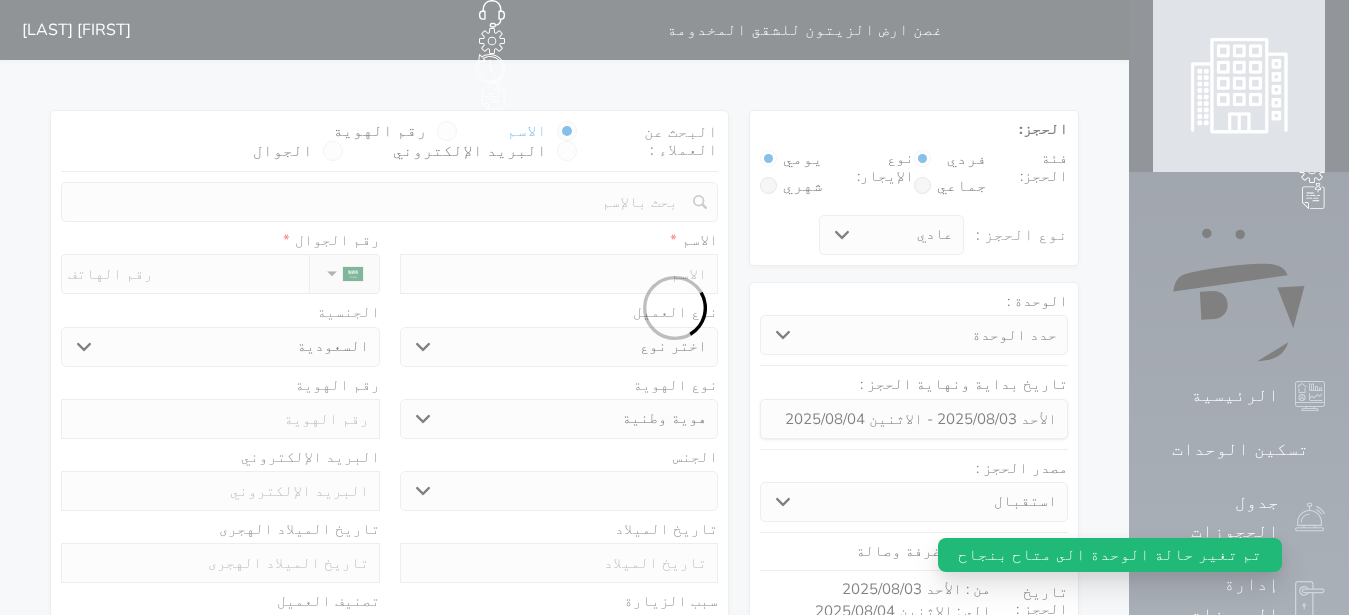 select on "1" 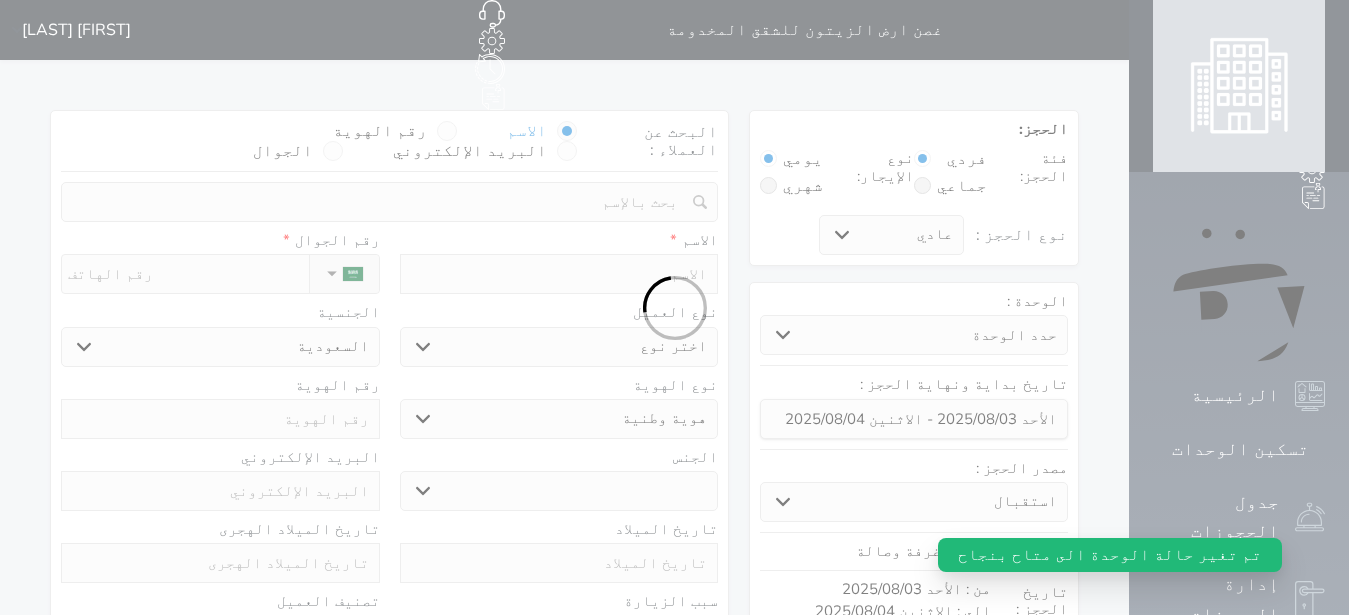 select on "7" 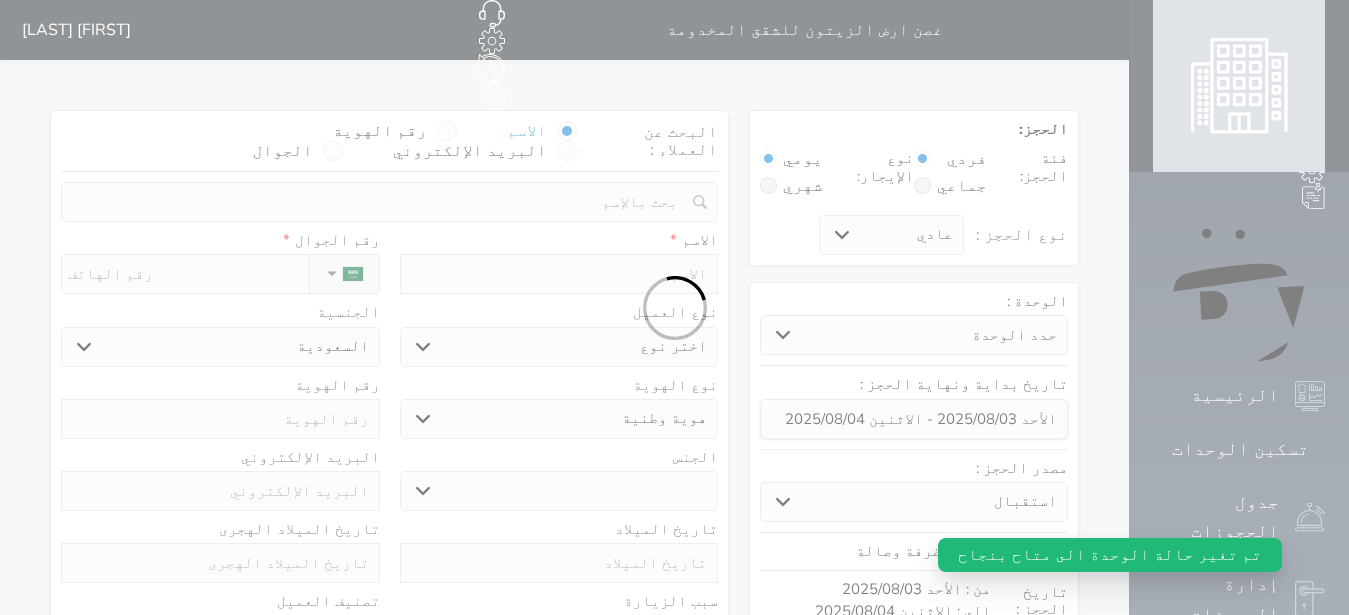 select 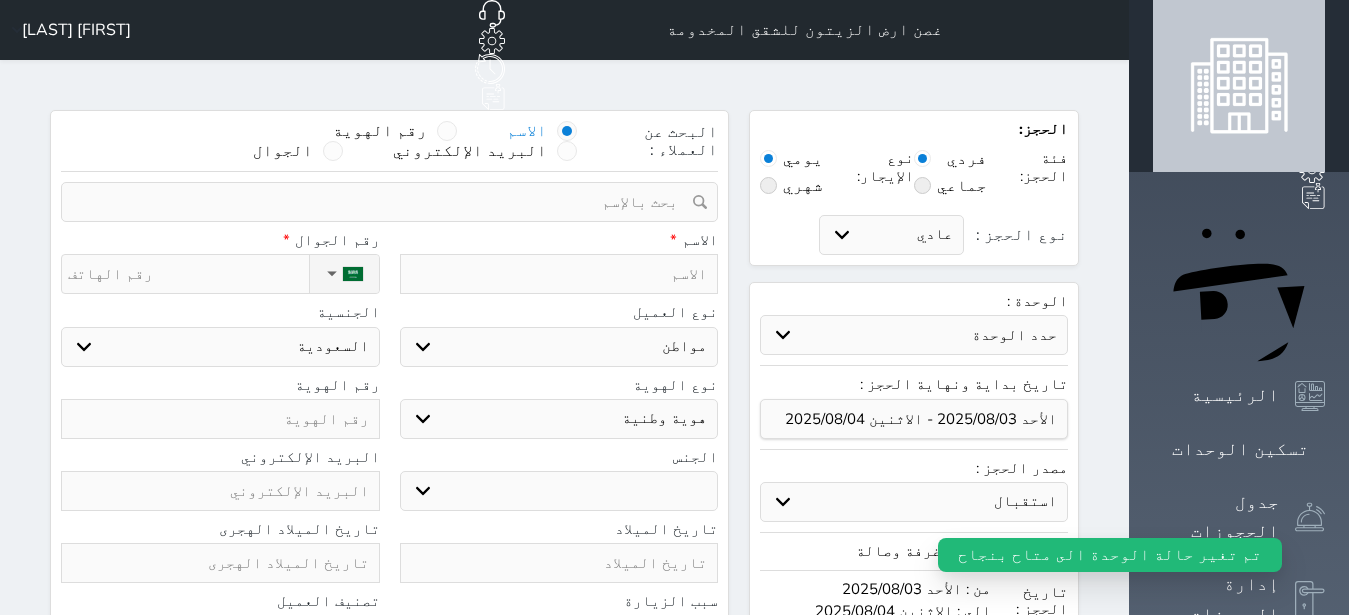 select 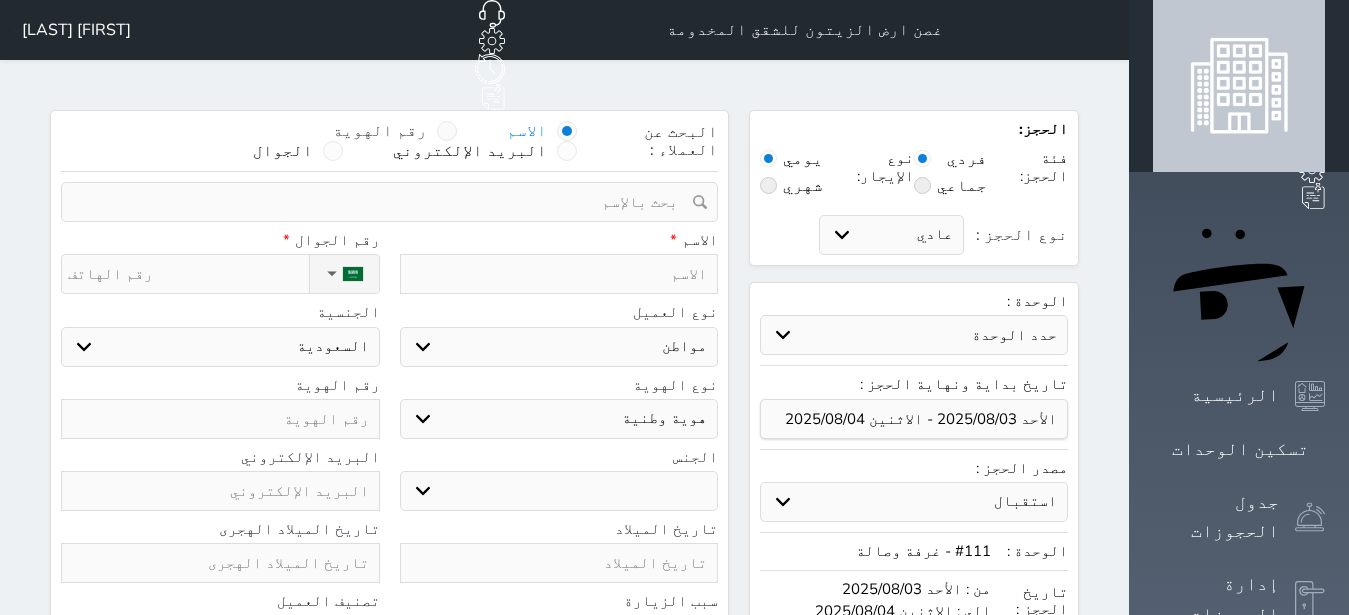 select 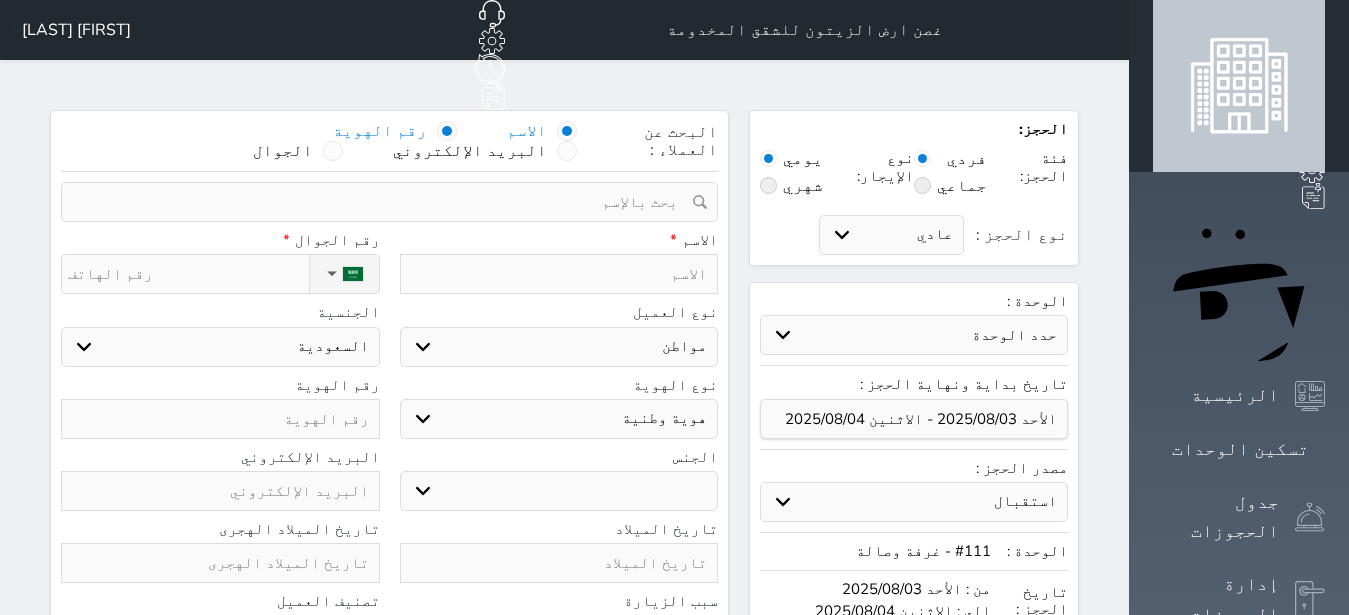 select 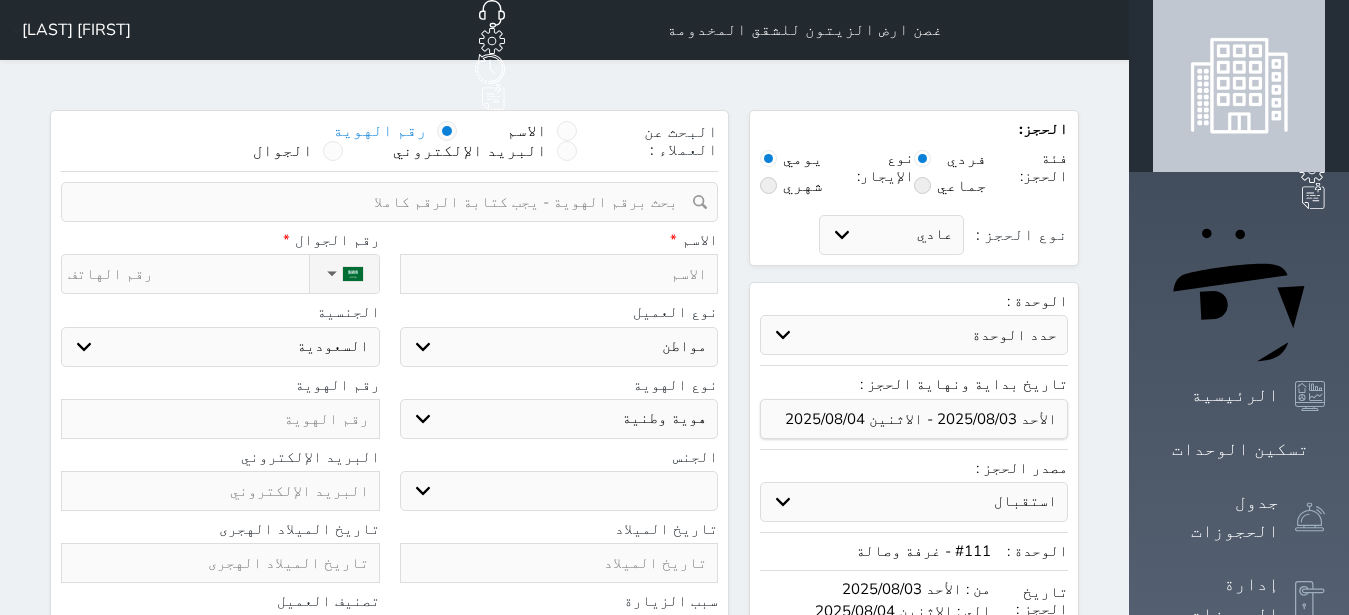 click at bounding box center [382, 202] 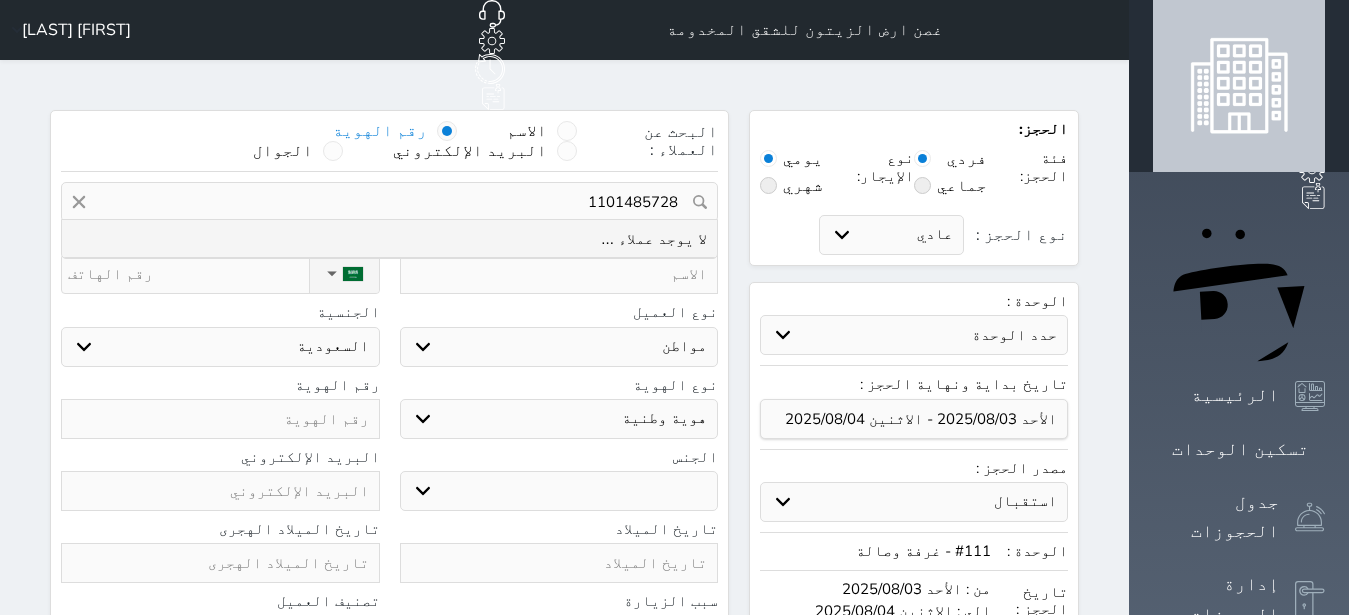 click on "1101485728" at bounding box center (389, 202) 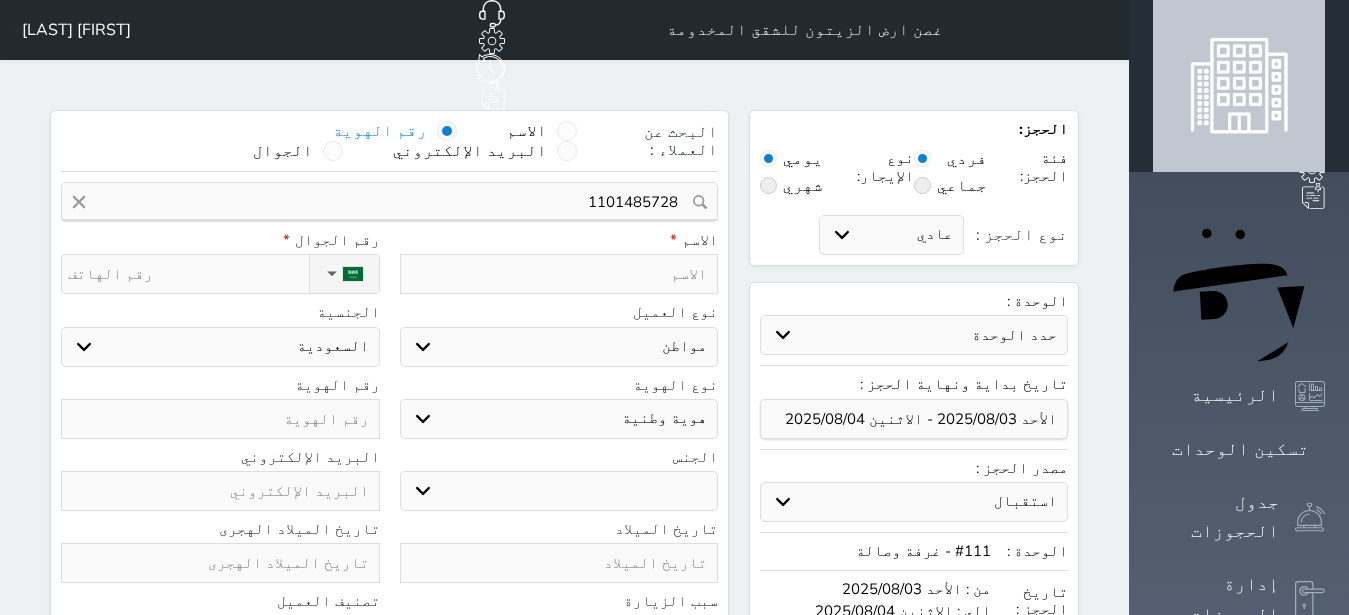 click at bounding box center (220, 419) 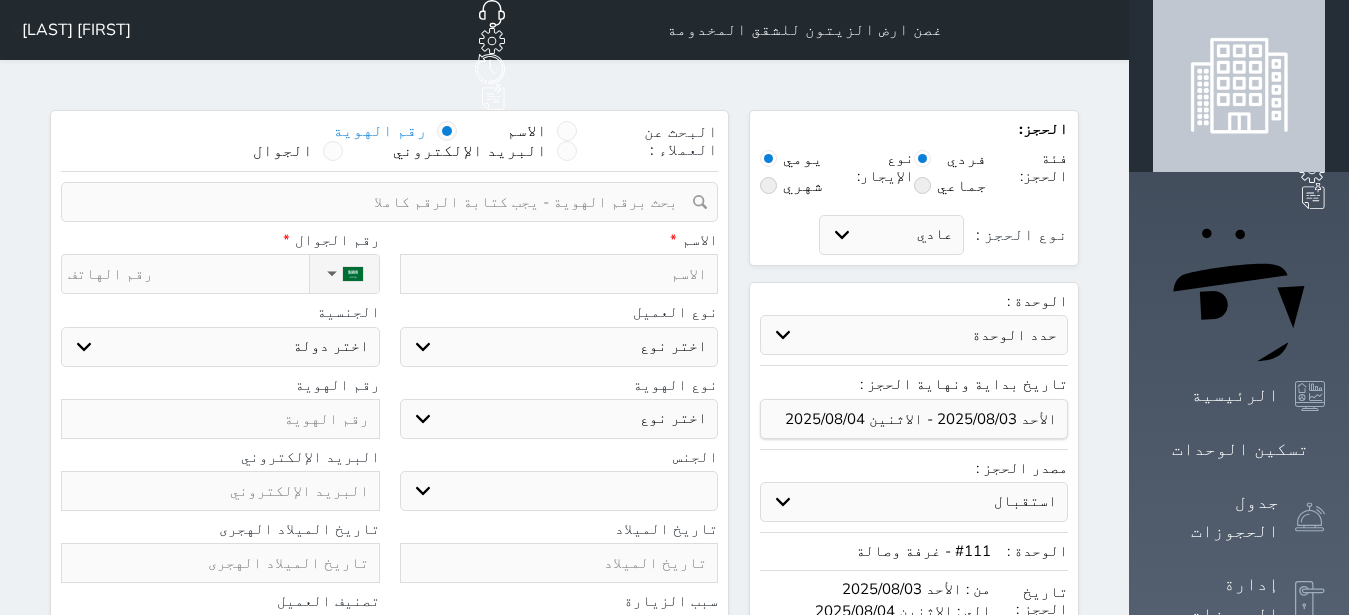 paste on "1101485728" 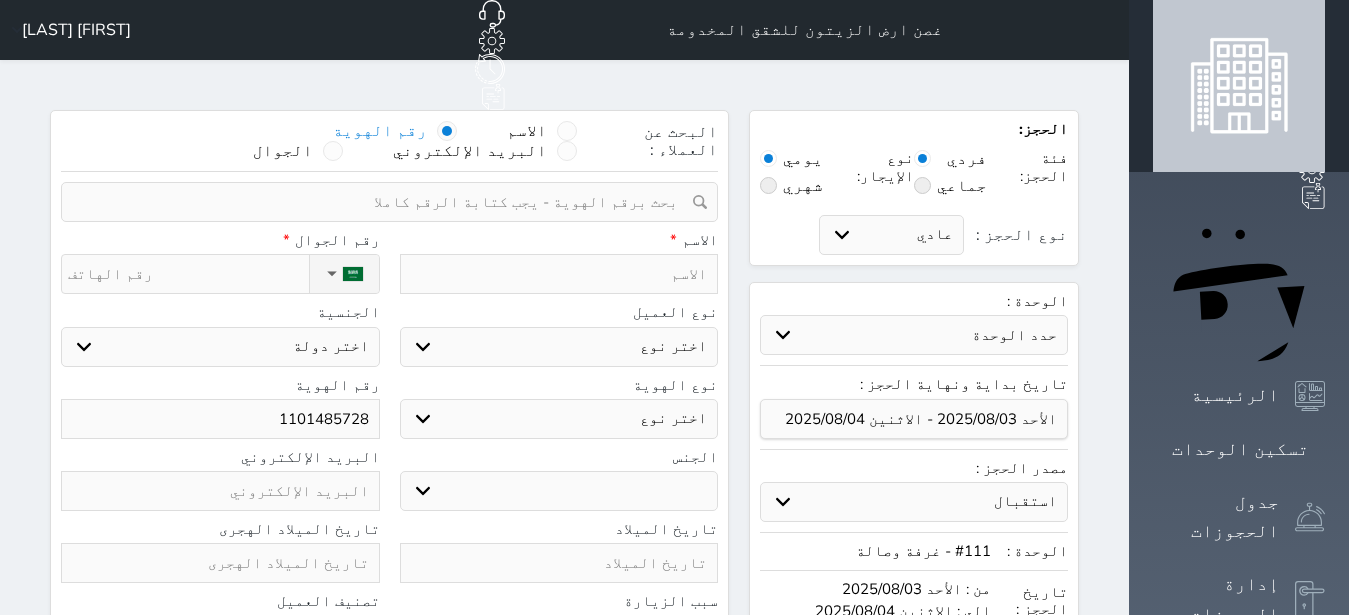 type on "1101485728" 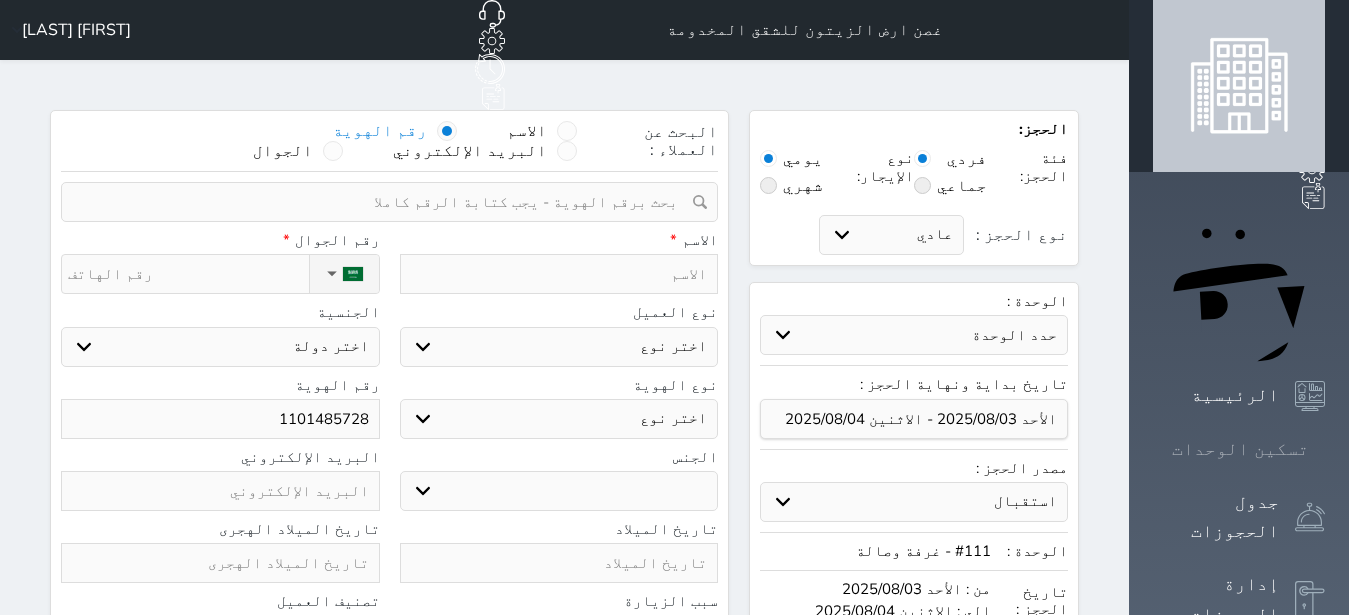 click on "تسكين الوحدات" at bounding box center (1240, 449) 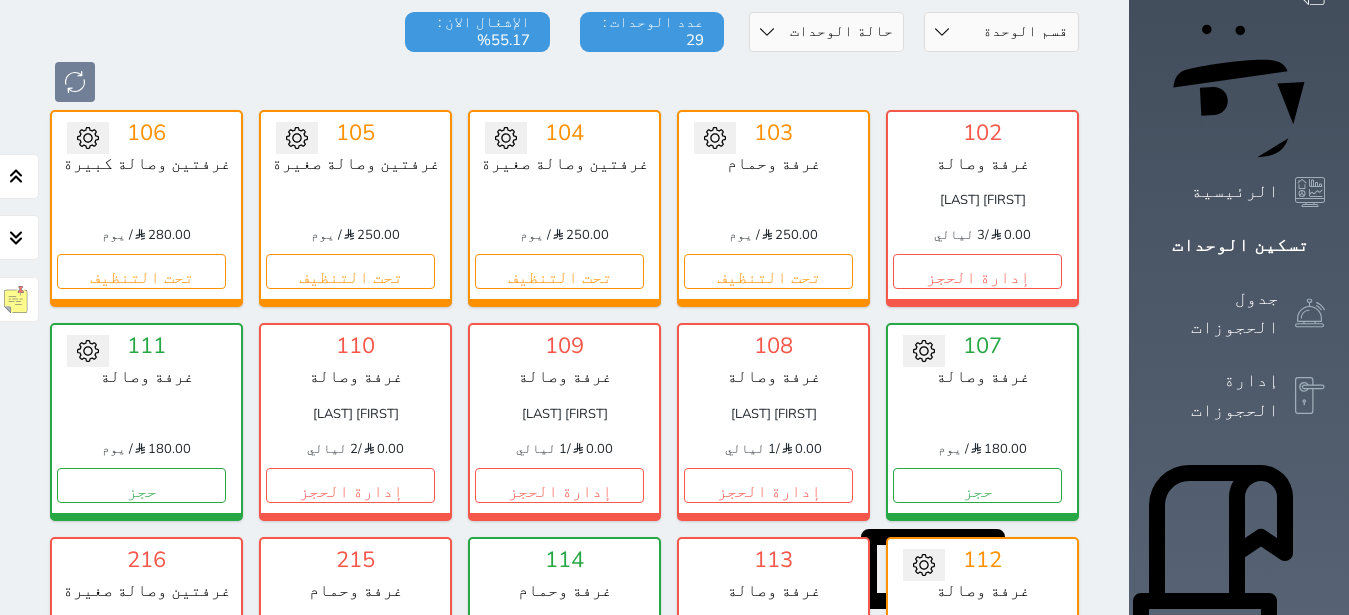 scroll, scrollTop: 78, scrollLeft: 0, axis: vertical 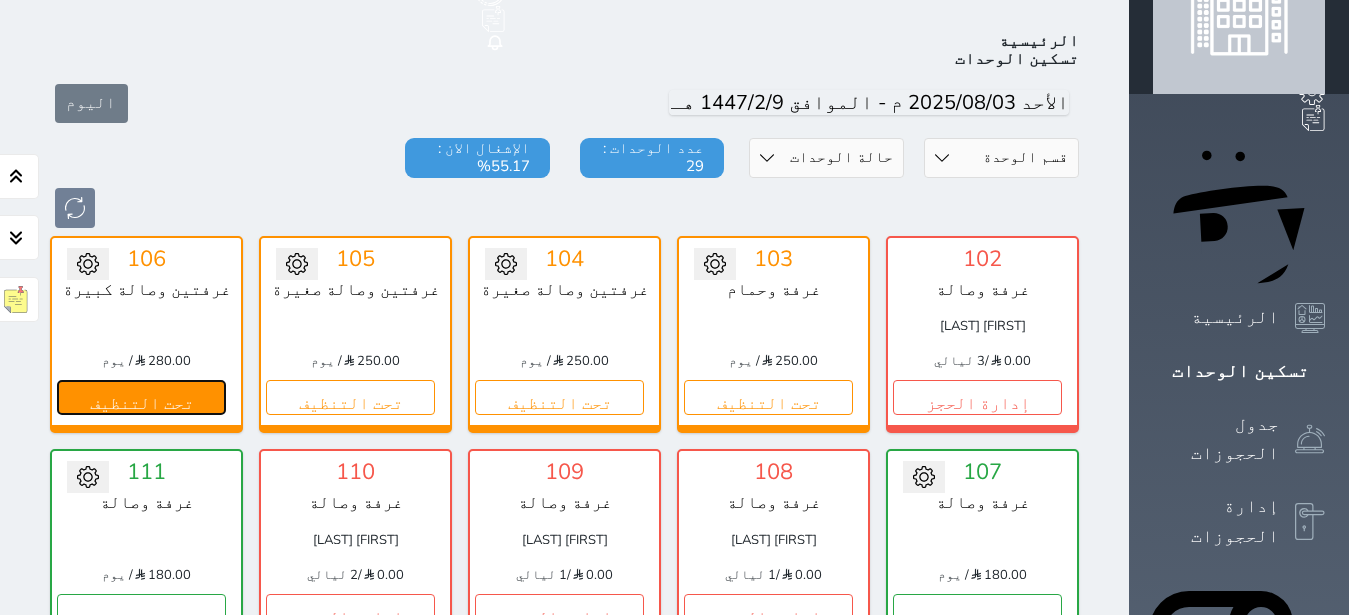 click on "تحت التنظيف" at bounding box center (141, 397) 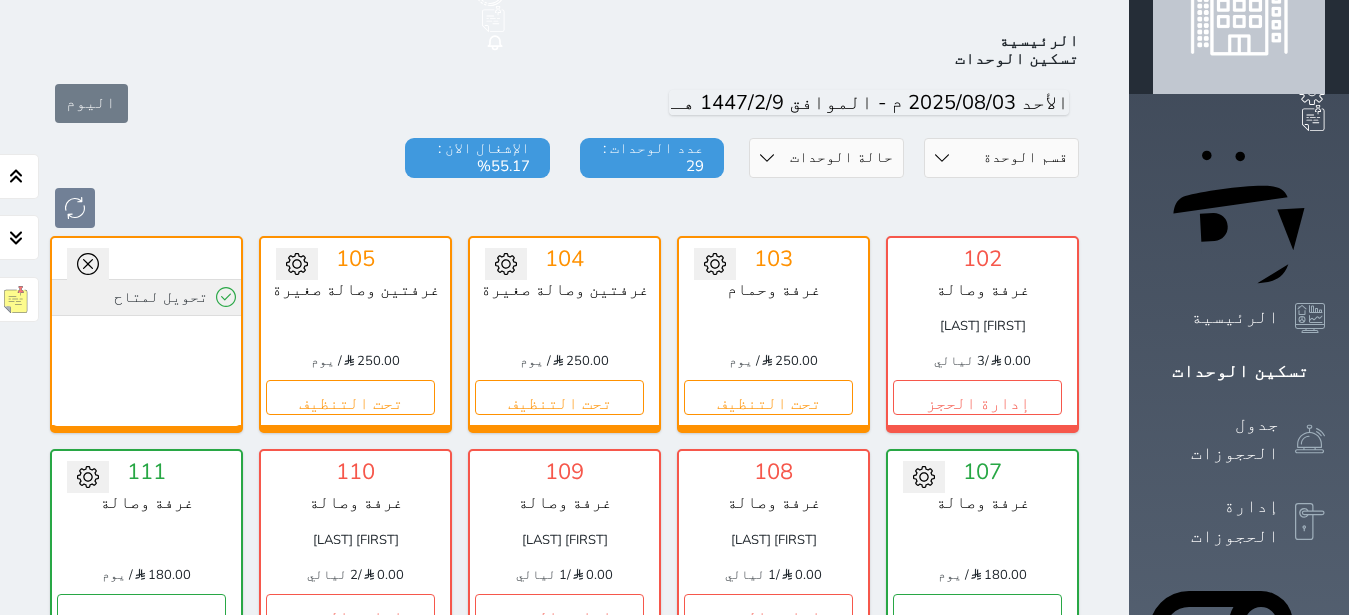 click on "تحويل لمتاح" at bounding box center [146, 297] 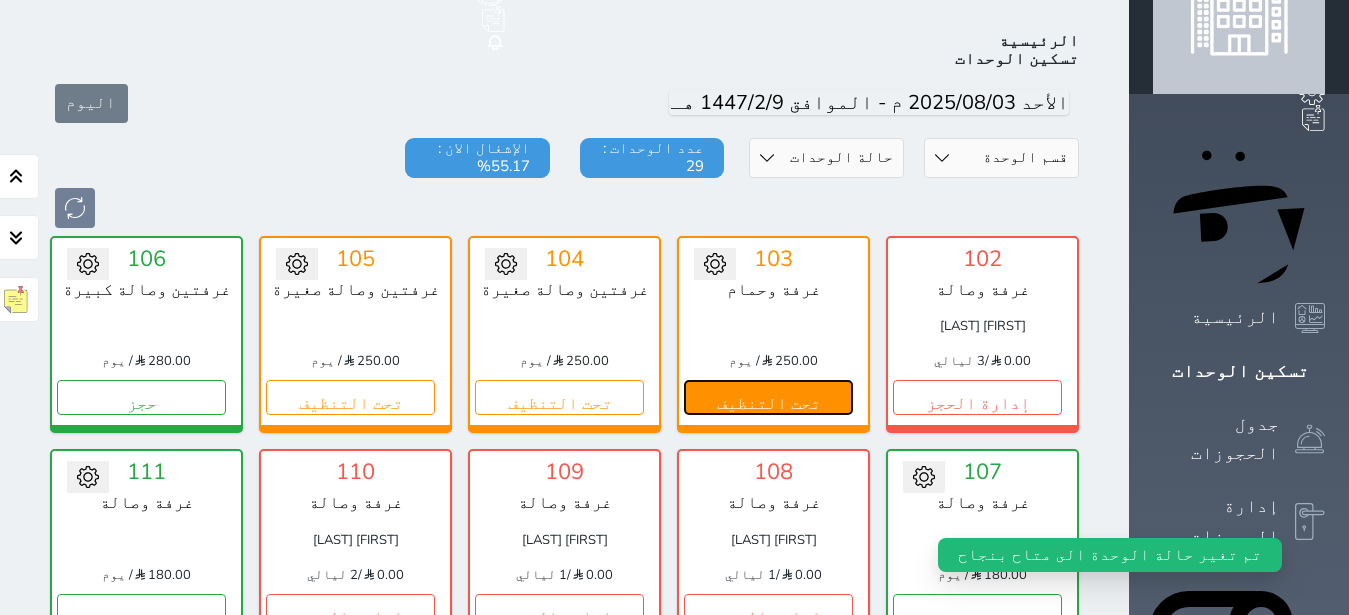 click on "تحت التنظيف" at bounding box center [768, 397] 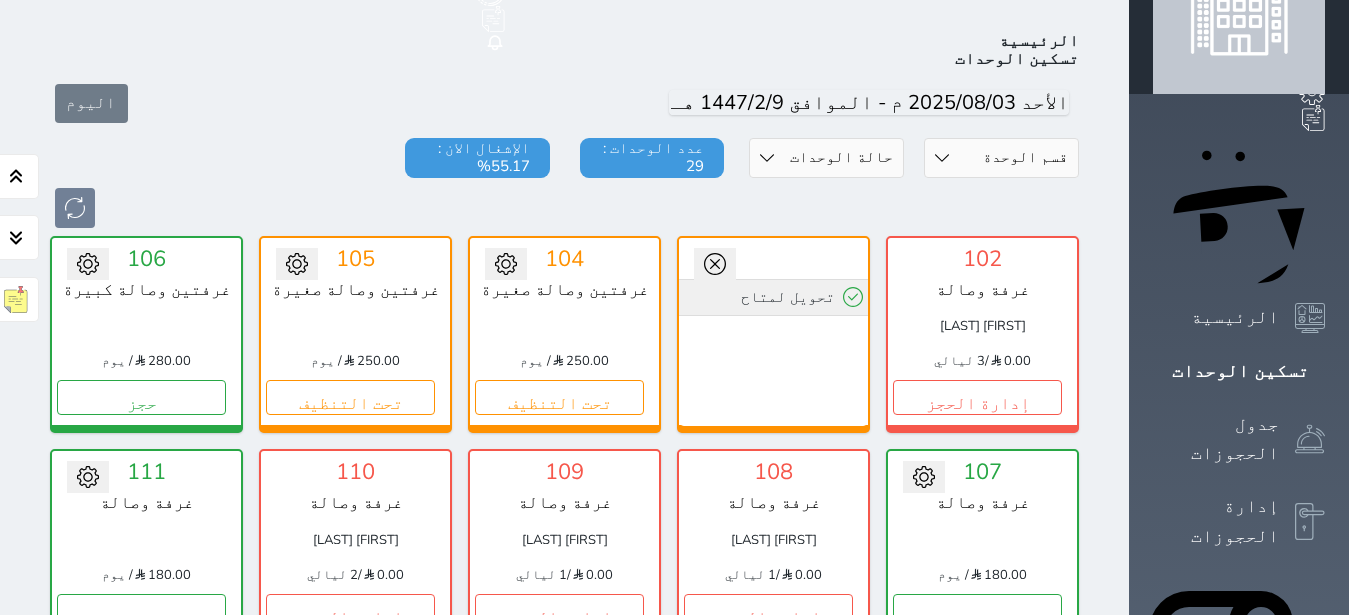 click on "تحويل لمتاح" at bounding box center [773, 297] 